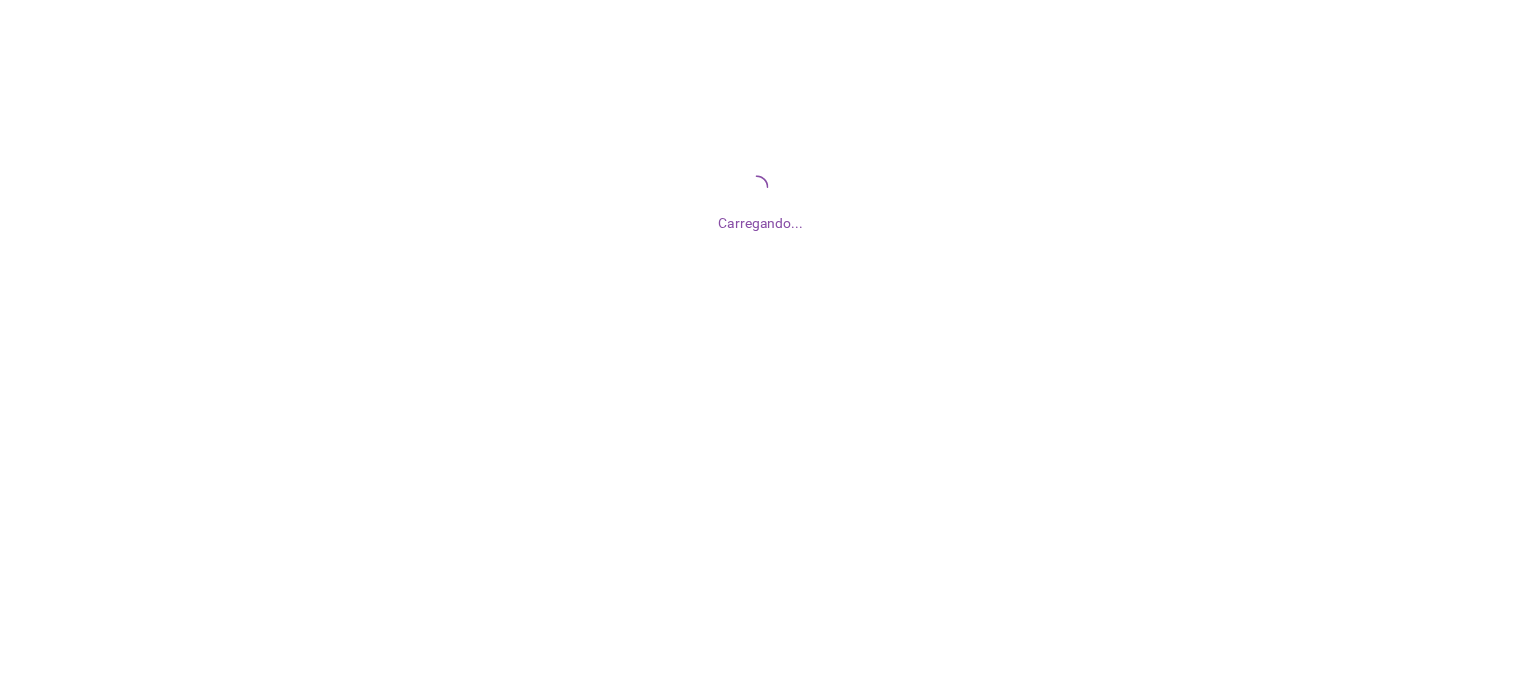scroll, scrollTop: 0, scrollLeft: 0, axis: both 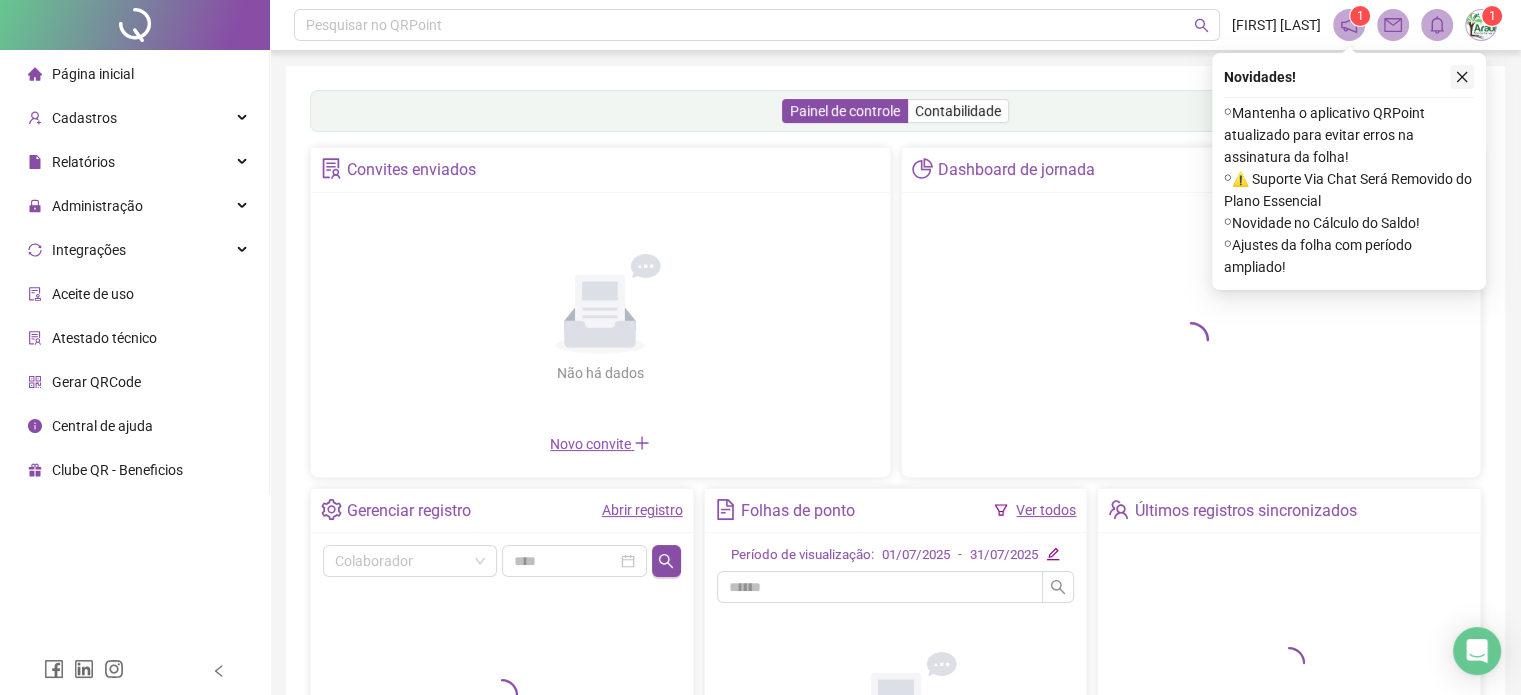click at bounding box center (1462, 77) 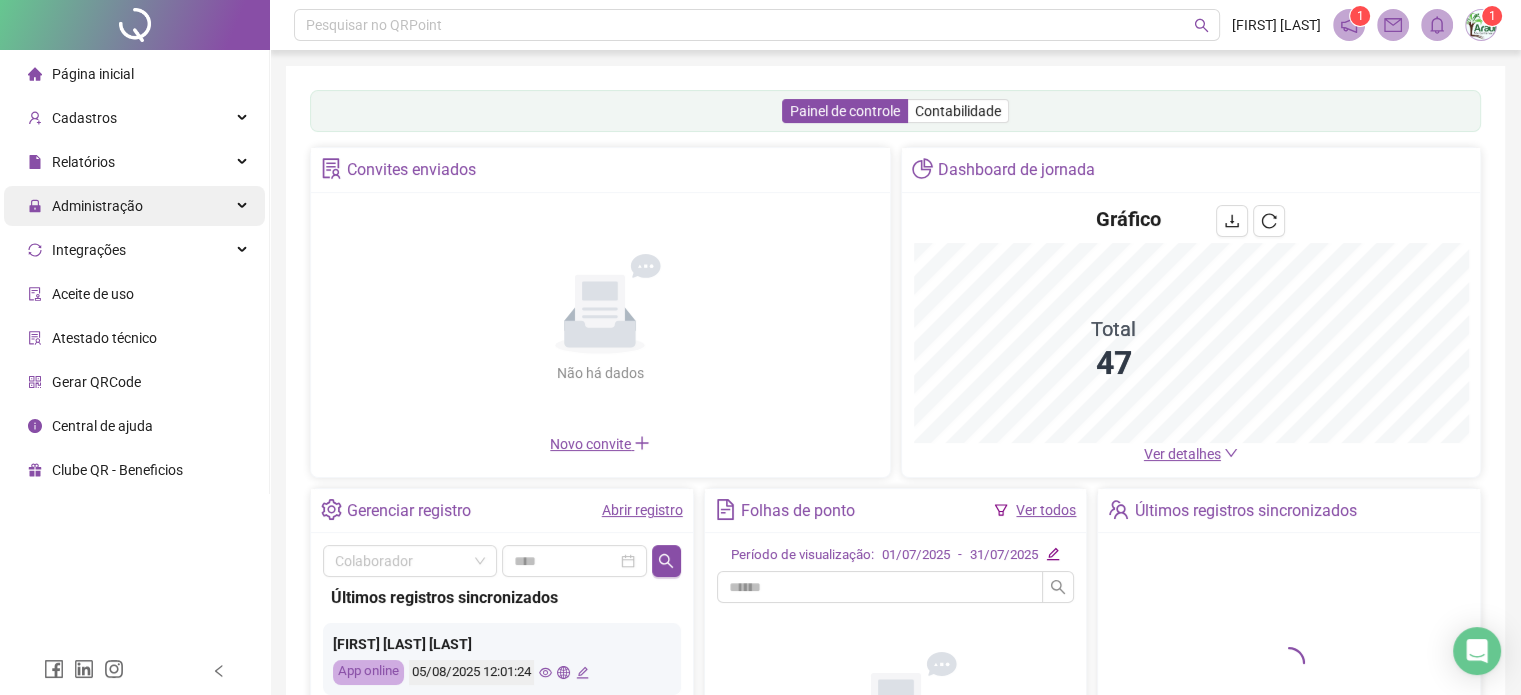 click on "Administração" at bounding box center [97, 206] 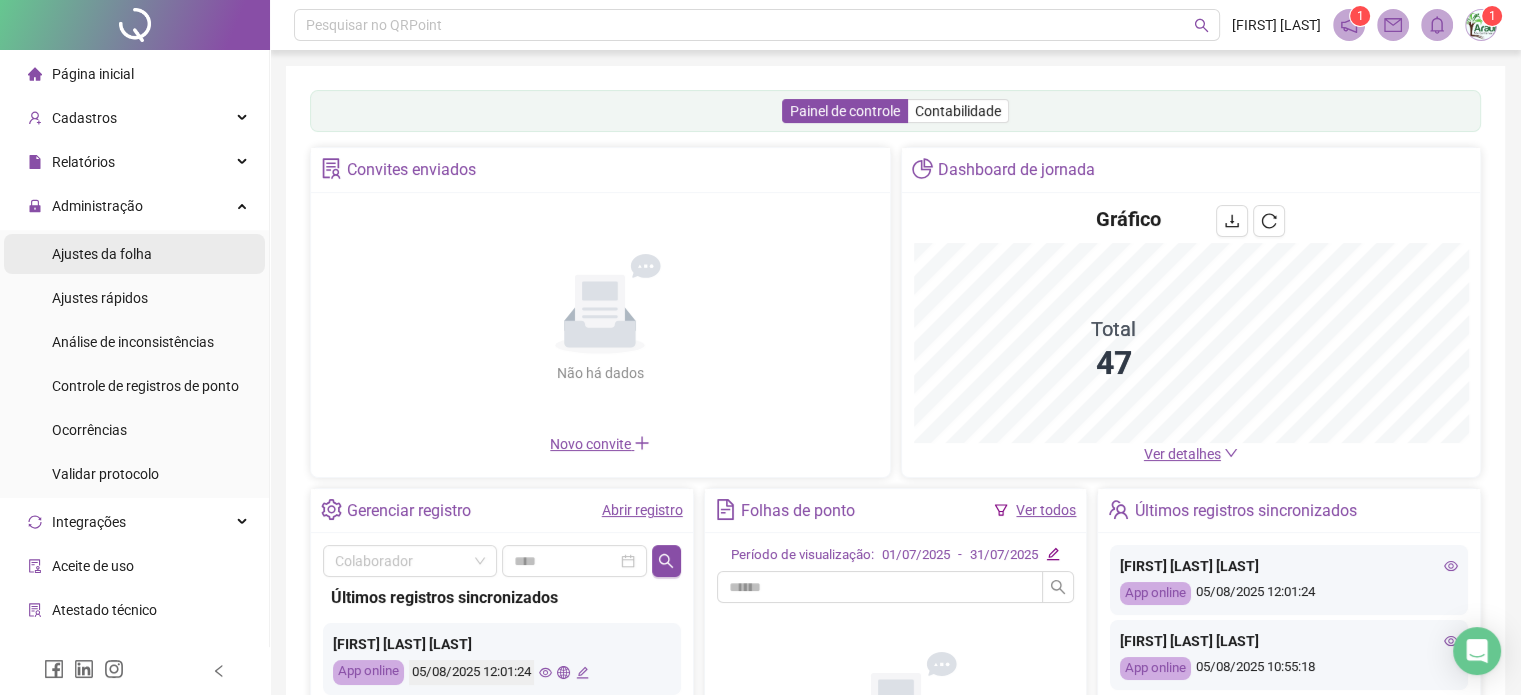 click on "Ajustes da folha" at bounding box center [102, 254] 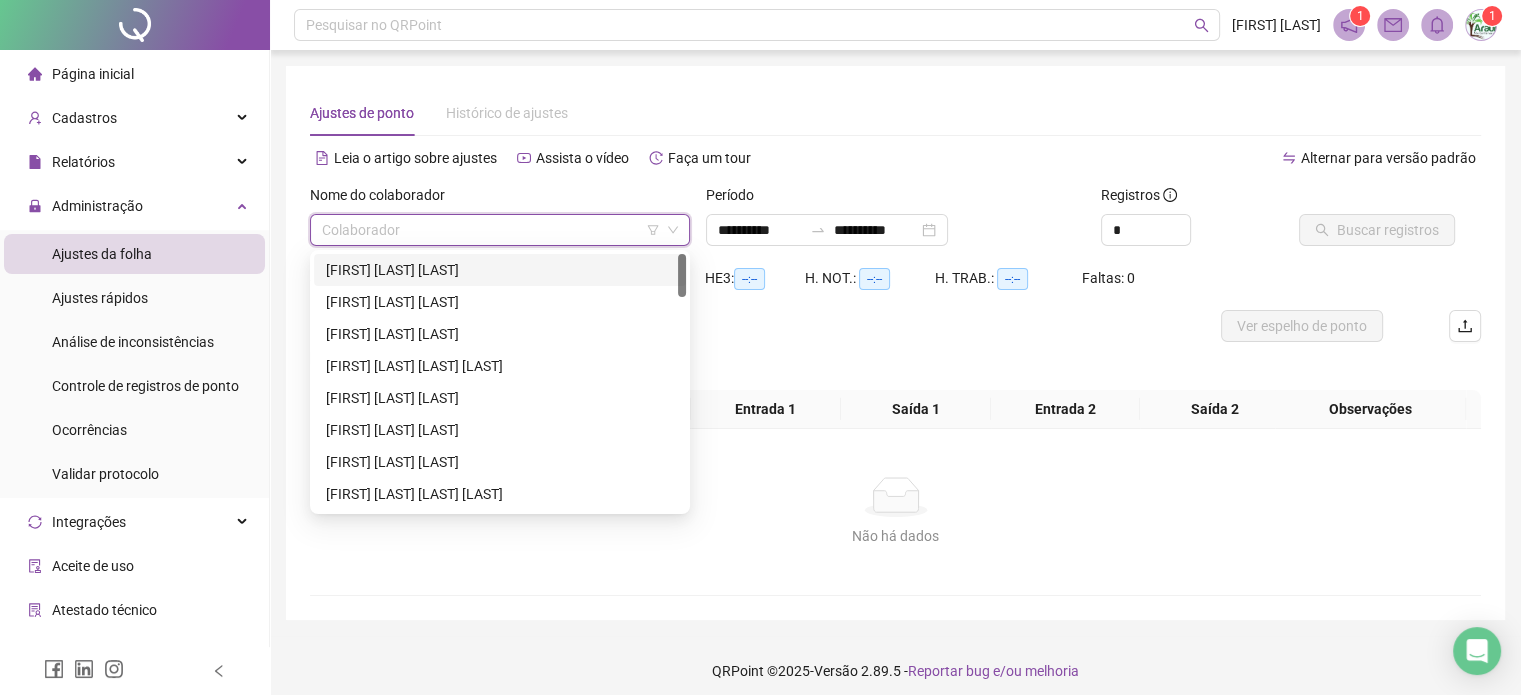 click at bounding box center [491, 230] 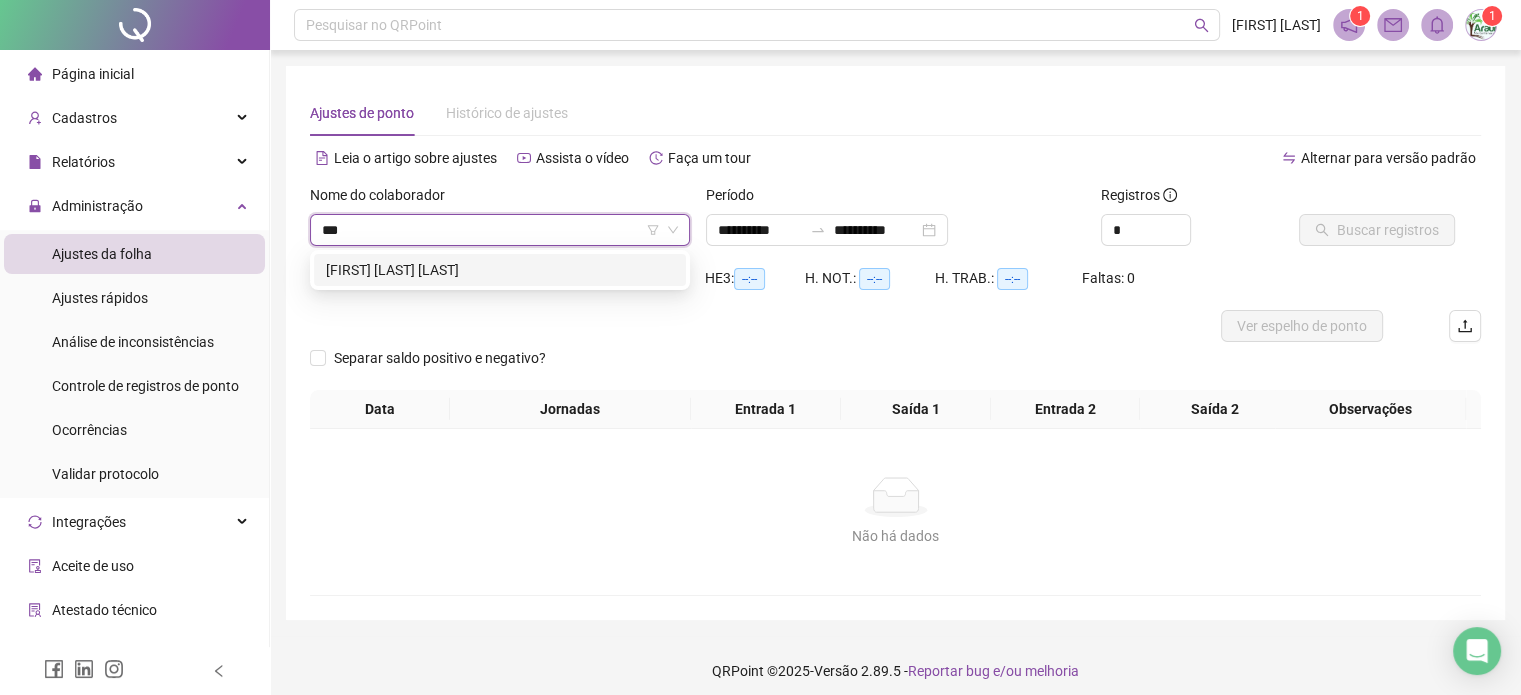 type on "****" 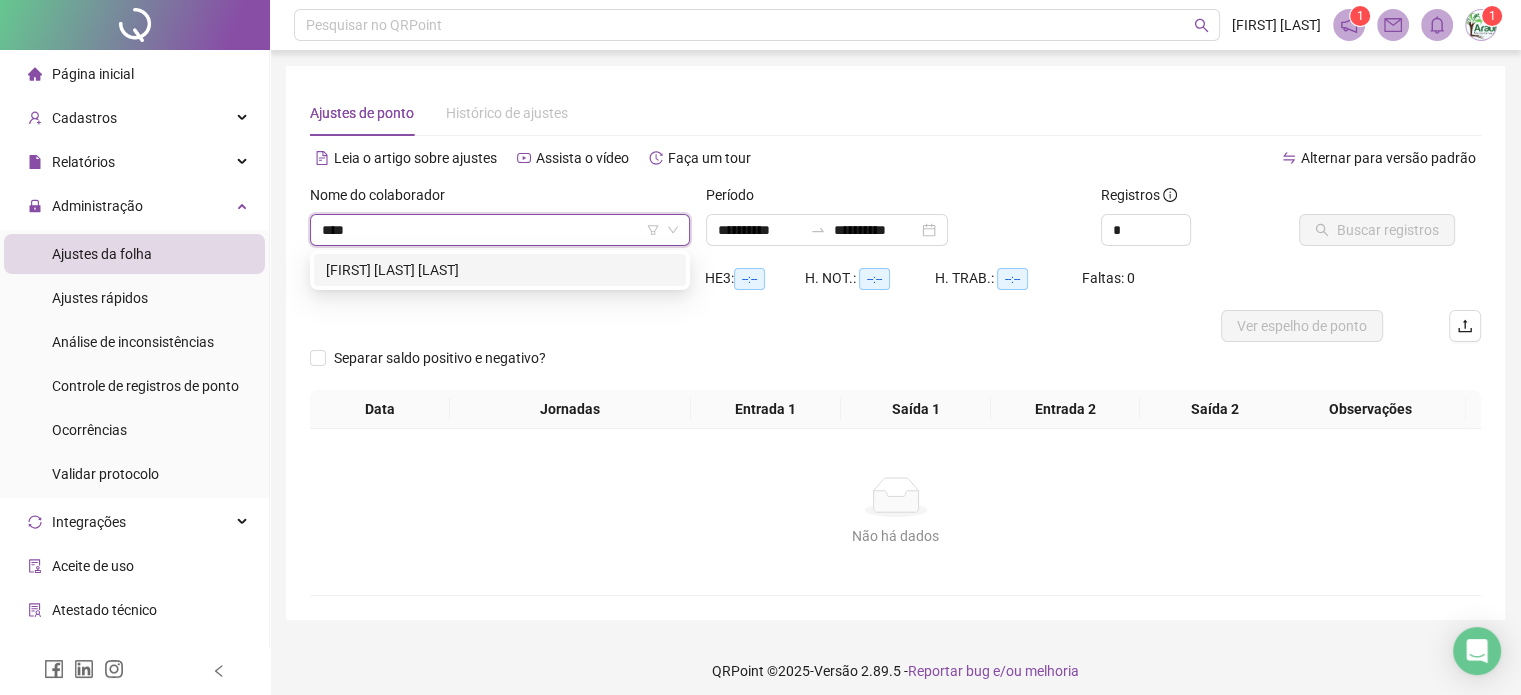 click on "[FIRST] [LAST] [LAST]" at bounding box center [500, 270] 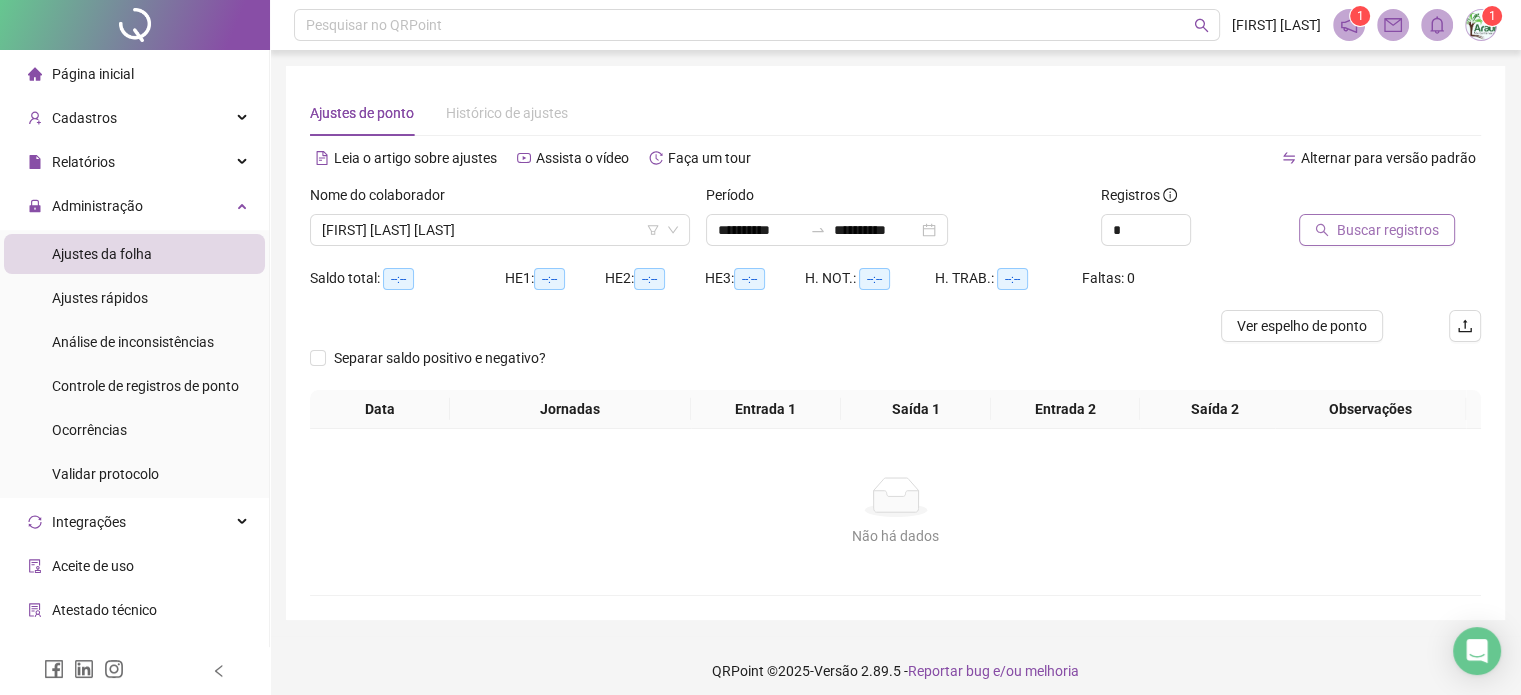 click on "Buscar registros" at bounding box center (1377, 230) 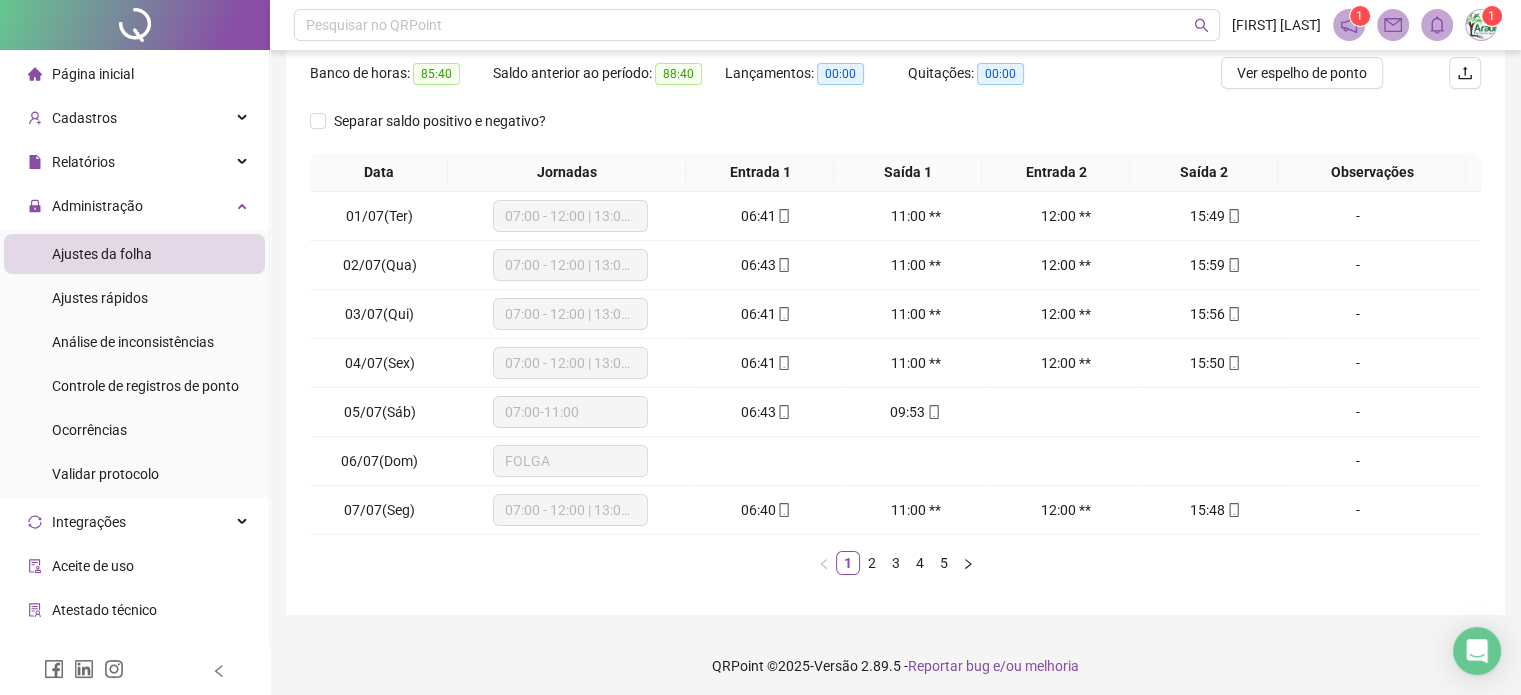 scroll, scrollTop: 257, scrollLeft: 0, axis: vertical 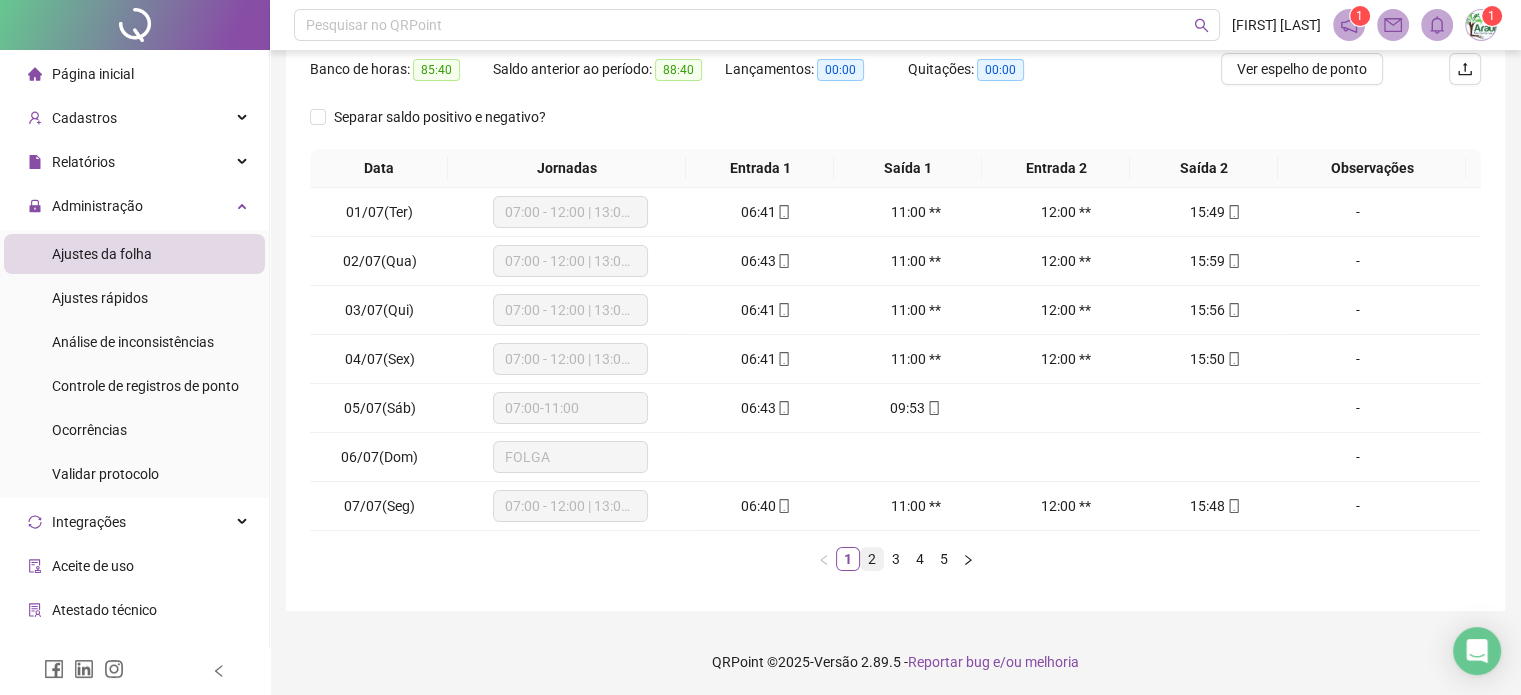 click on "2" at bounding box center (872, 559) 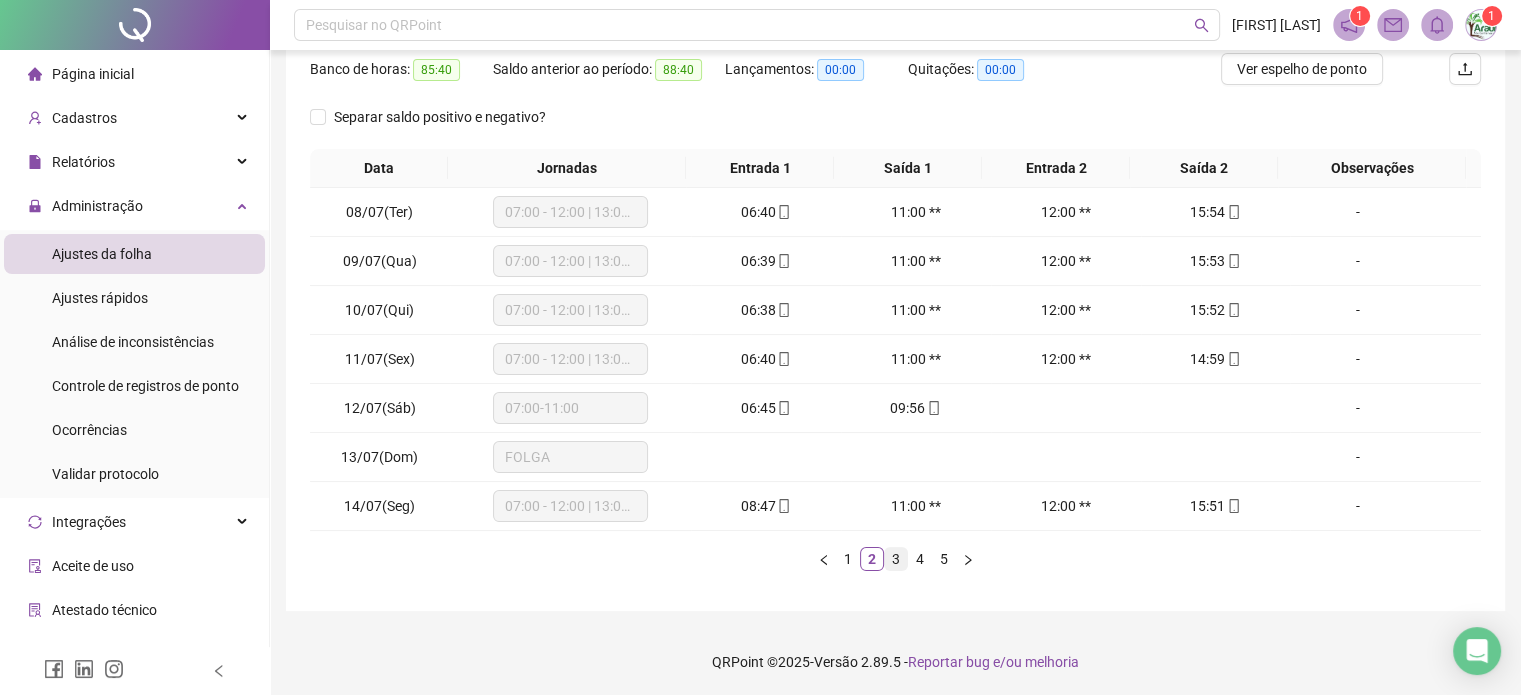 click on "3" at bounding box center (896, 559) 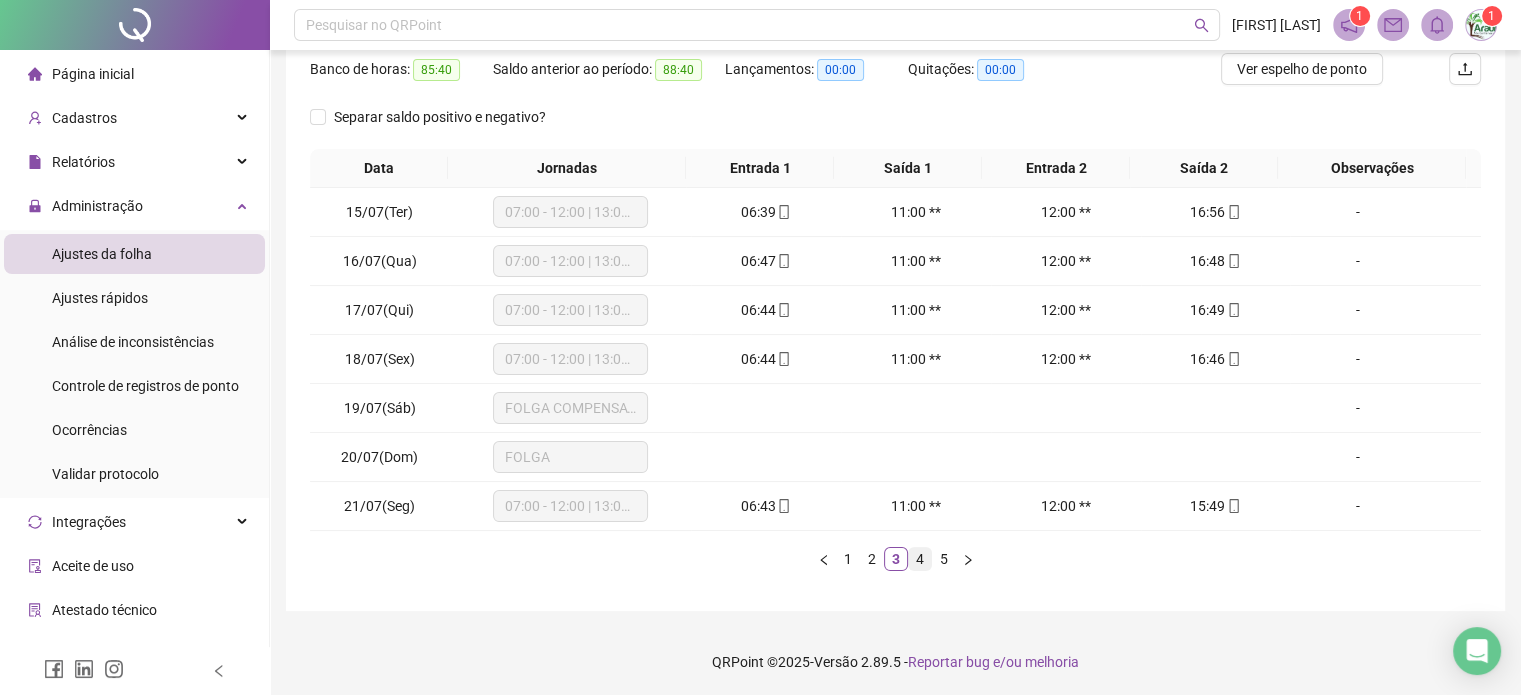 click on "4" at bounding box center [920, 559] 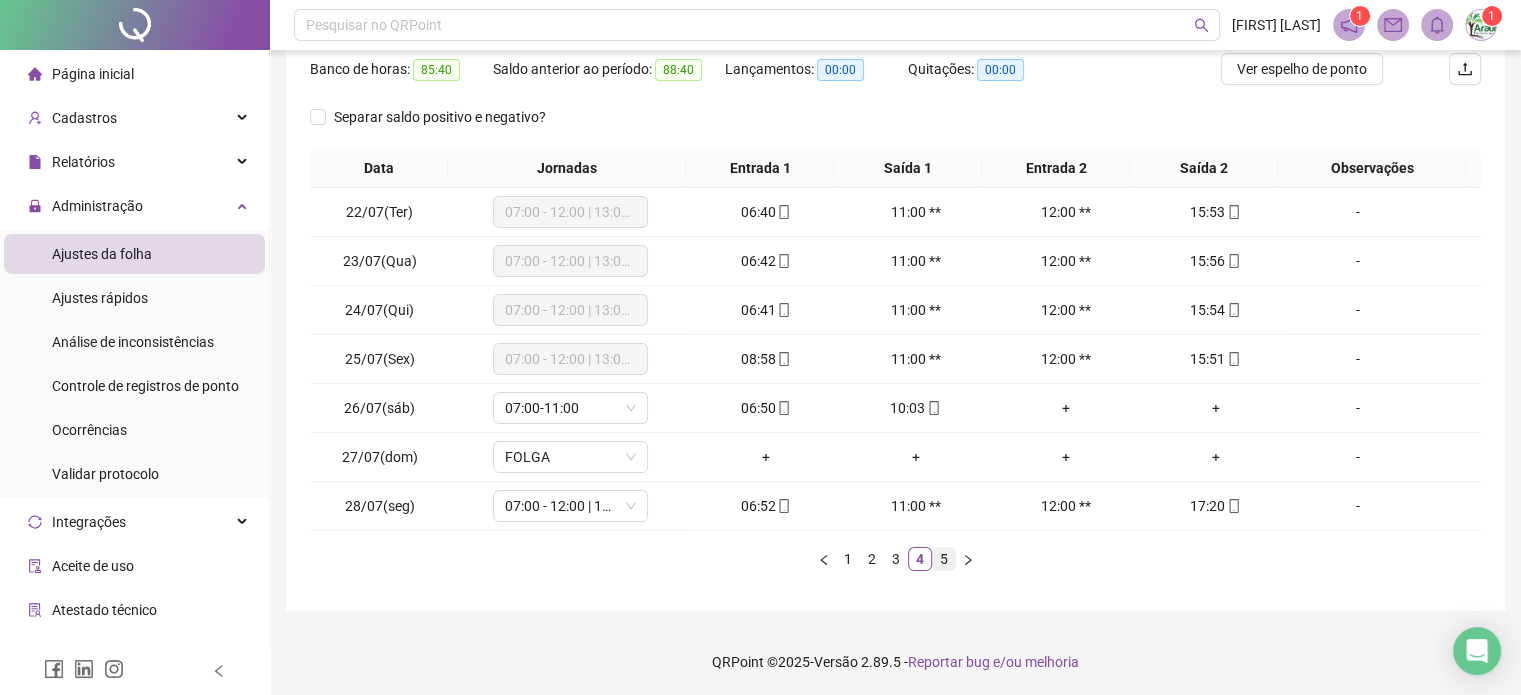 click on "5" at bounding box center [944, 559] 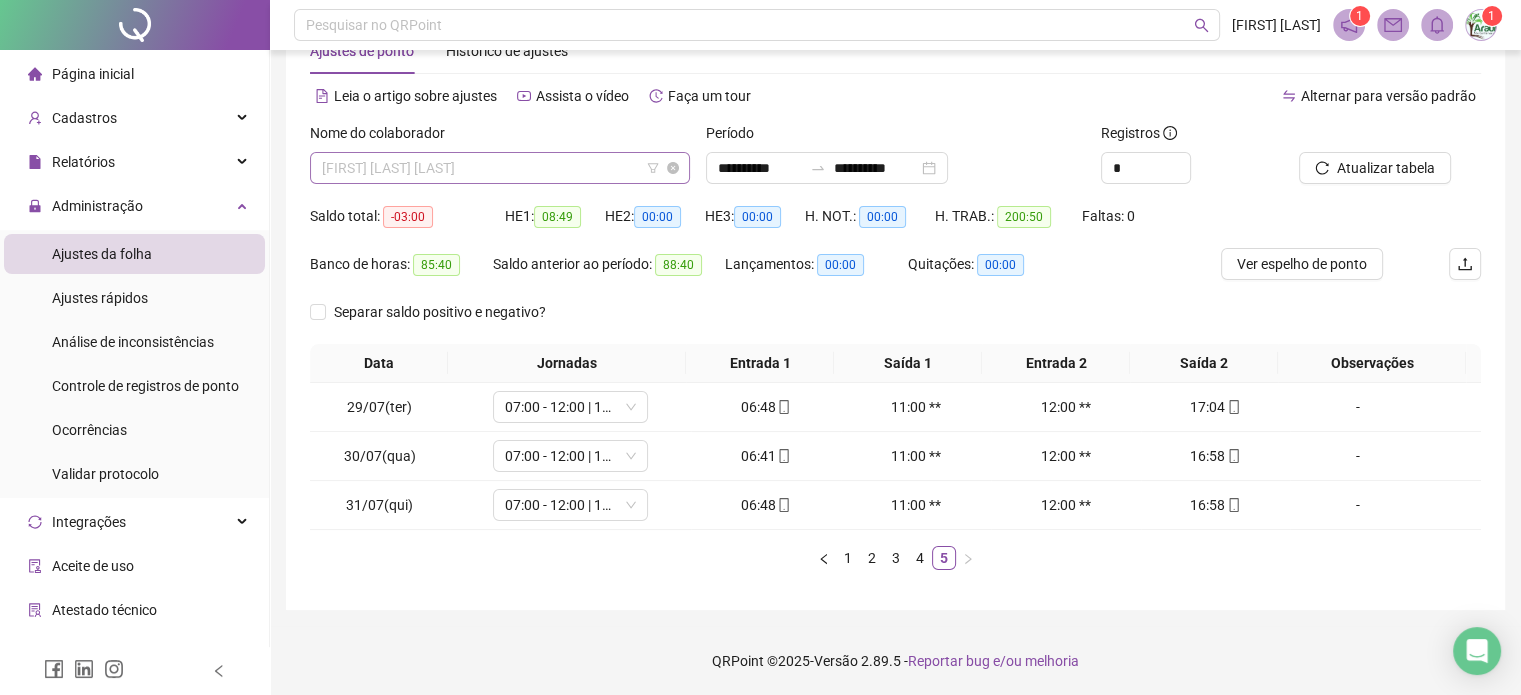 scroll, scrollTop: 1216, scrollLeft: 0, axis: vertical 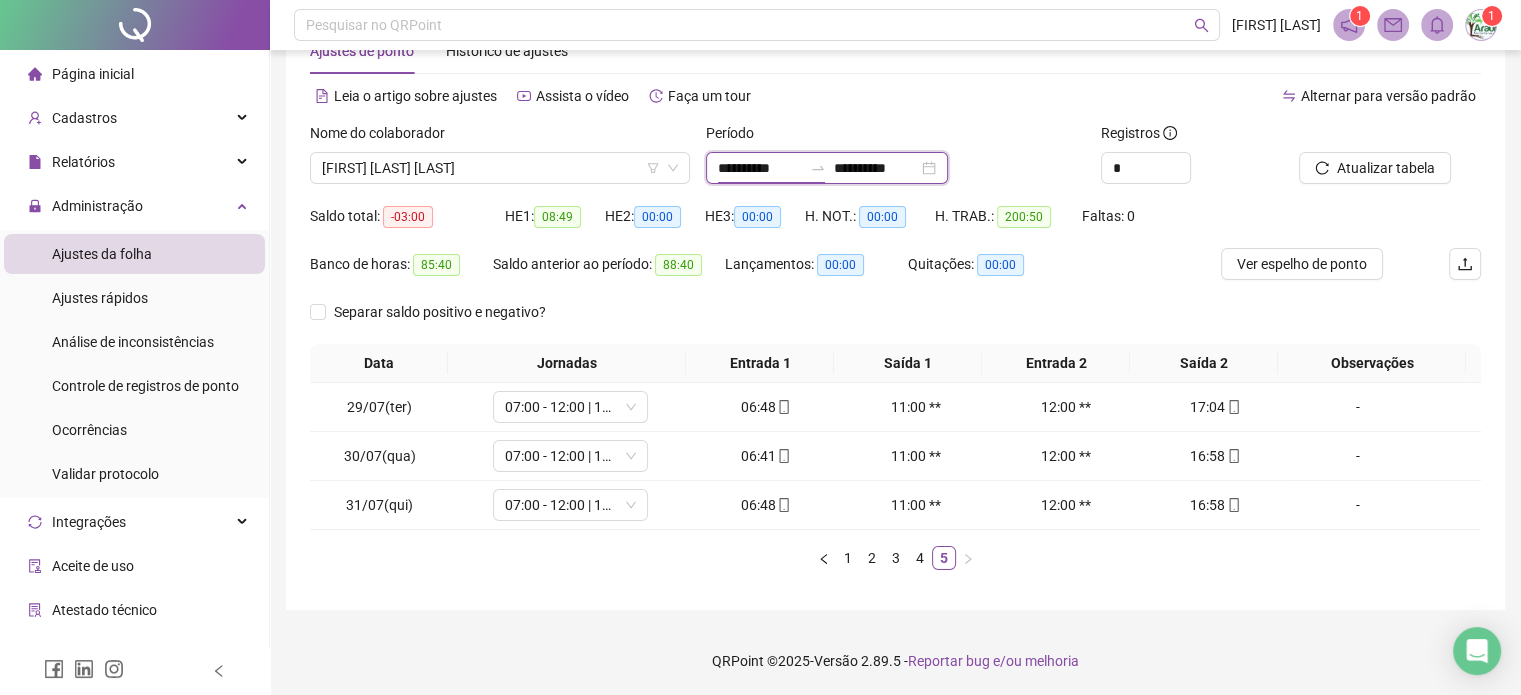 click on "**********" at bounding box center [760, 168] 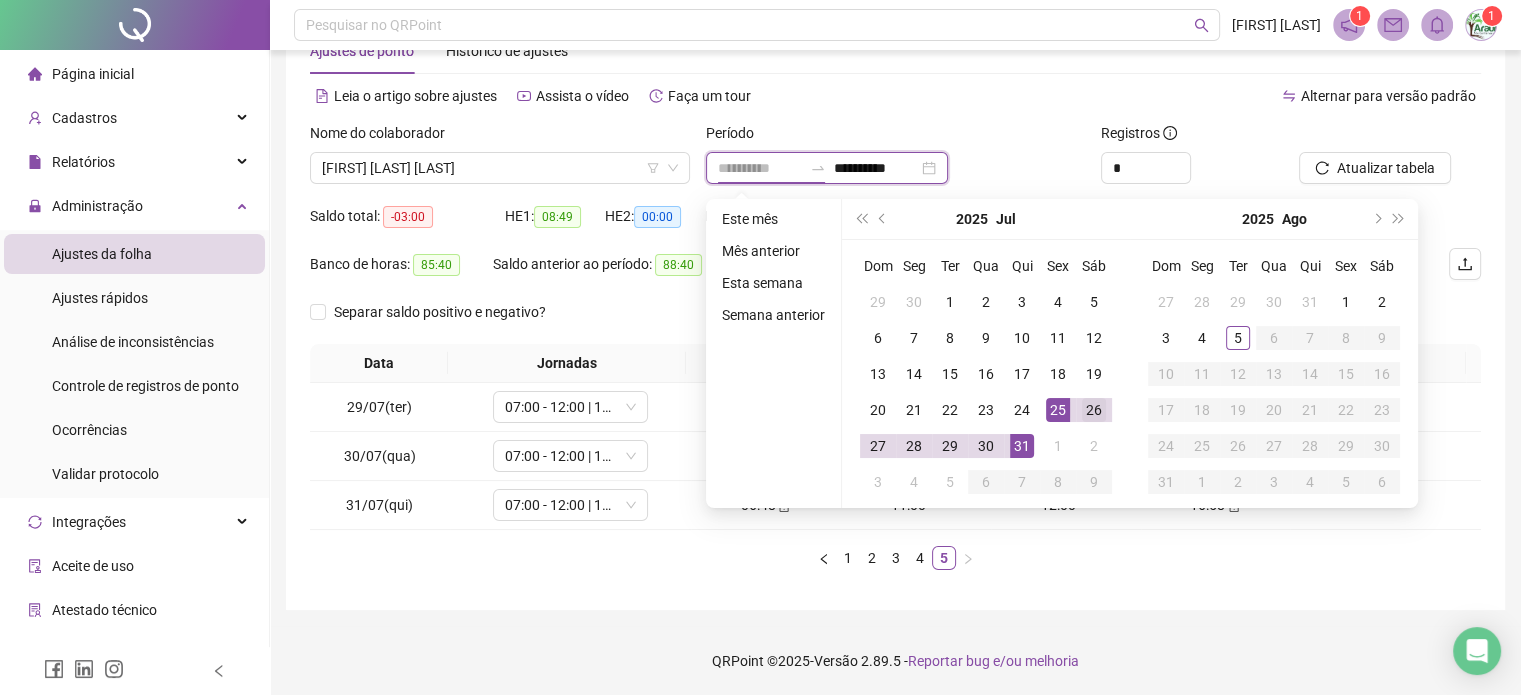 type on "**********" 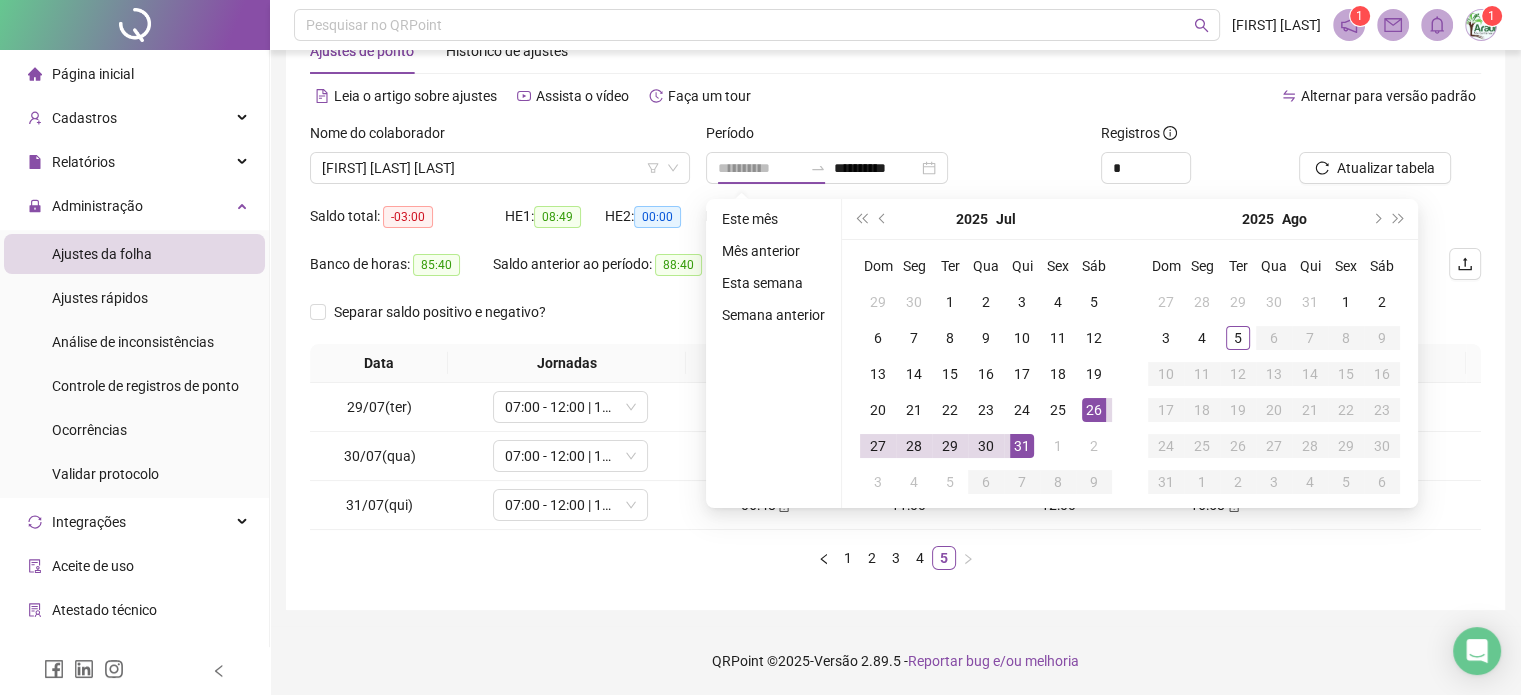 click on "26" at bounding box center [1094, 410] 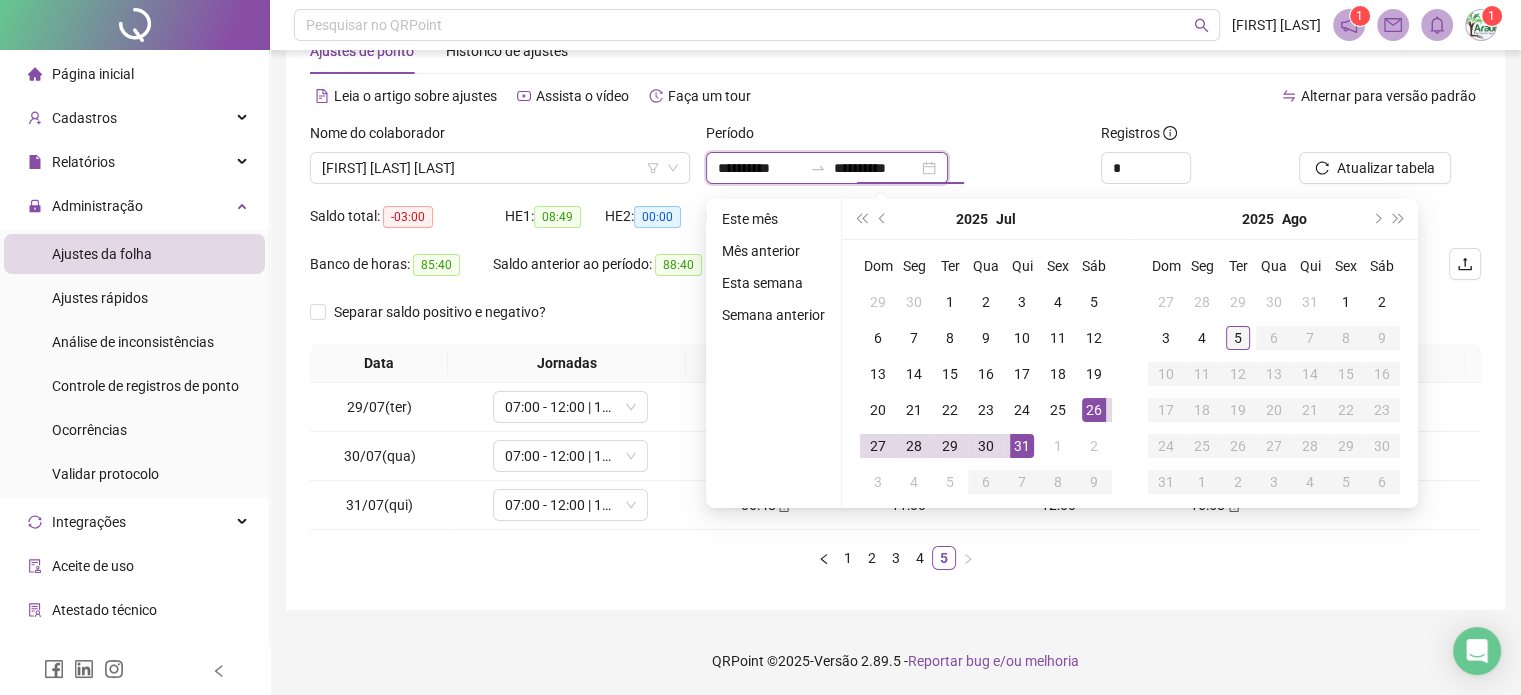 type on "**********" 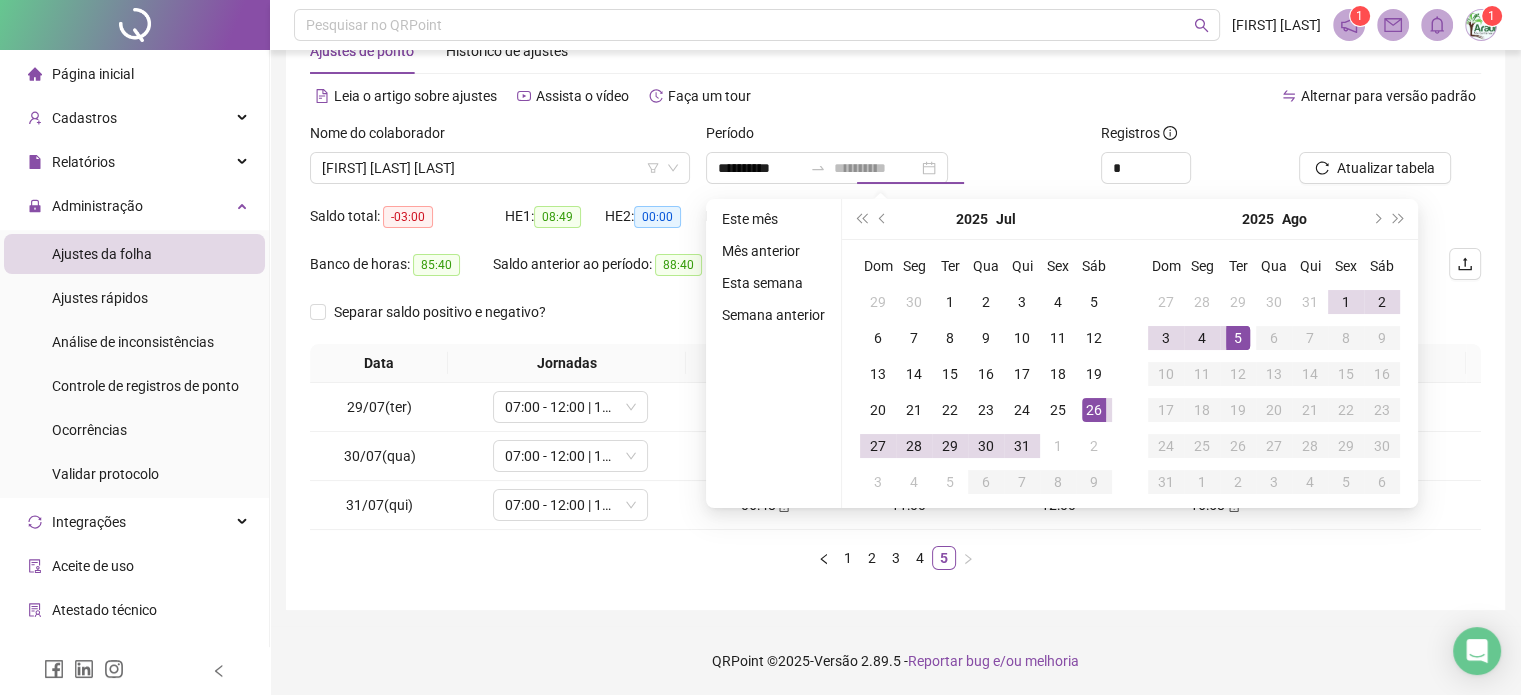 click on "5" at bounding box center [1238, 338] 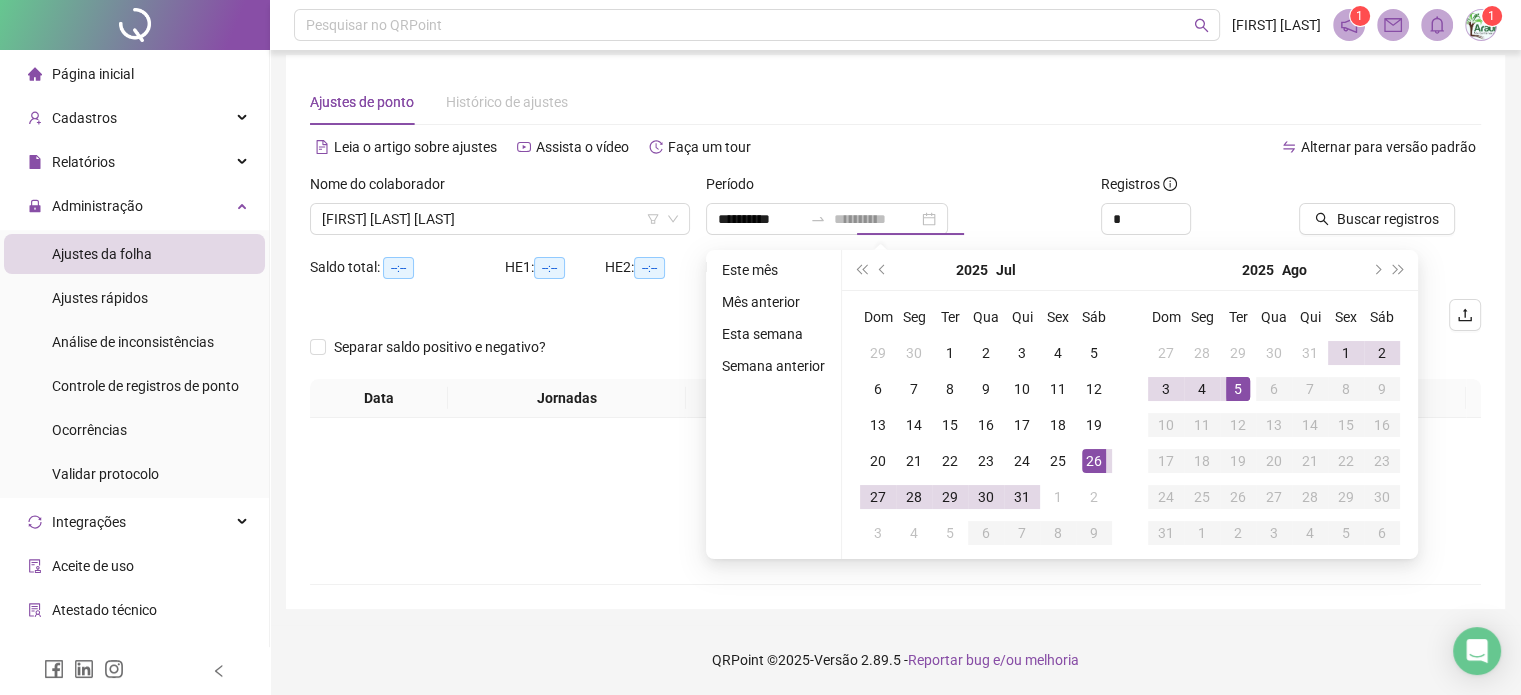 scroll, scrollTop: 25, scrollLeft: 0, axis: vertical 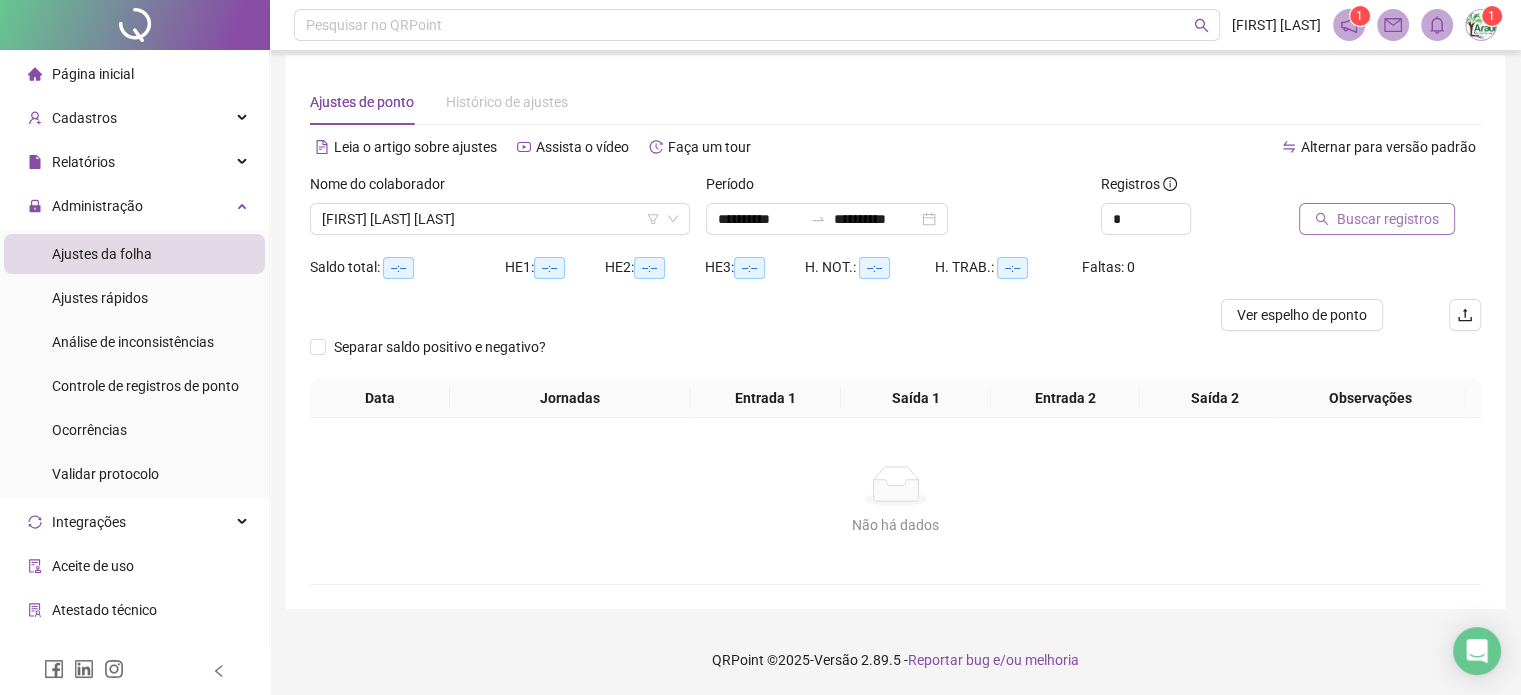 click on "Buscar registros" at bounding box center [1377, 219] 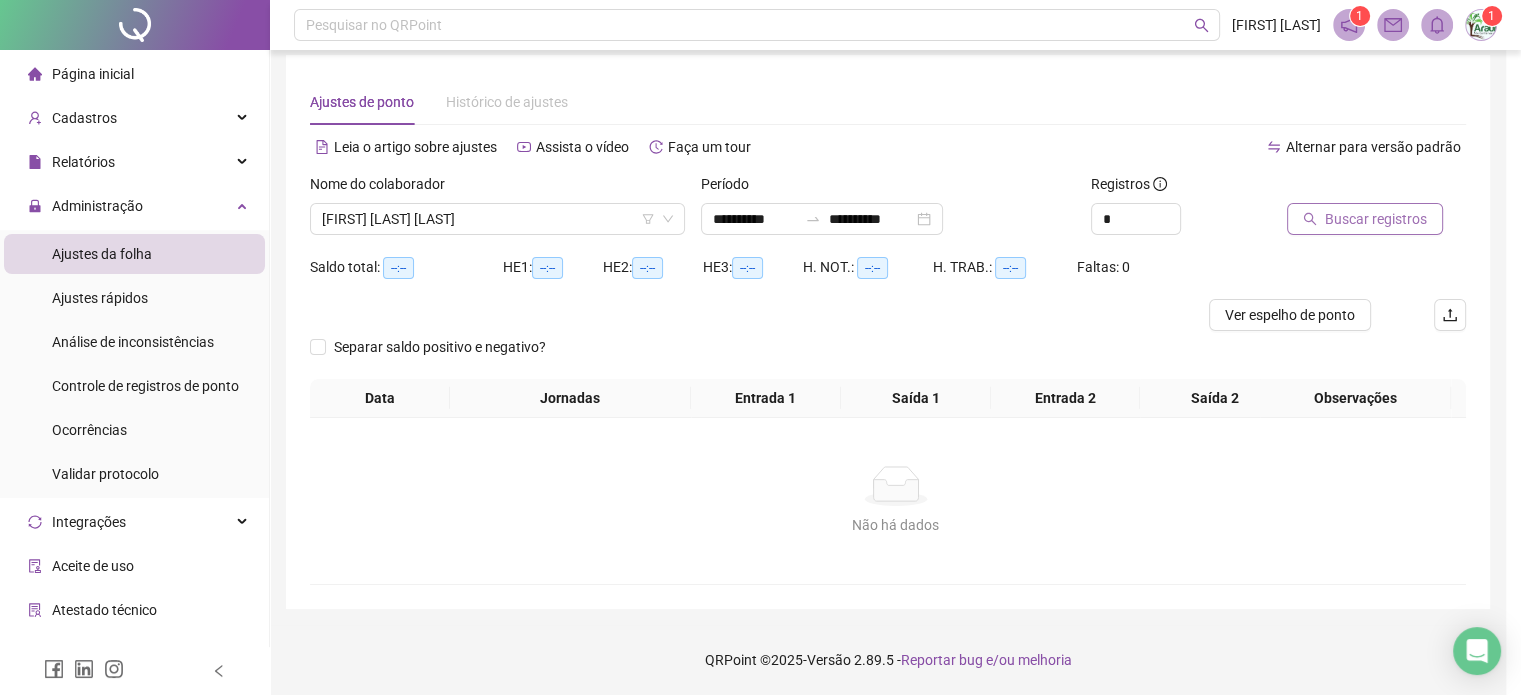scroll, scrollTop: 10, scrollLeft: 0, axis: vertical 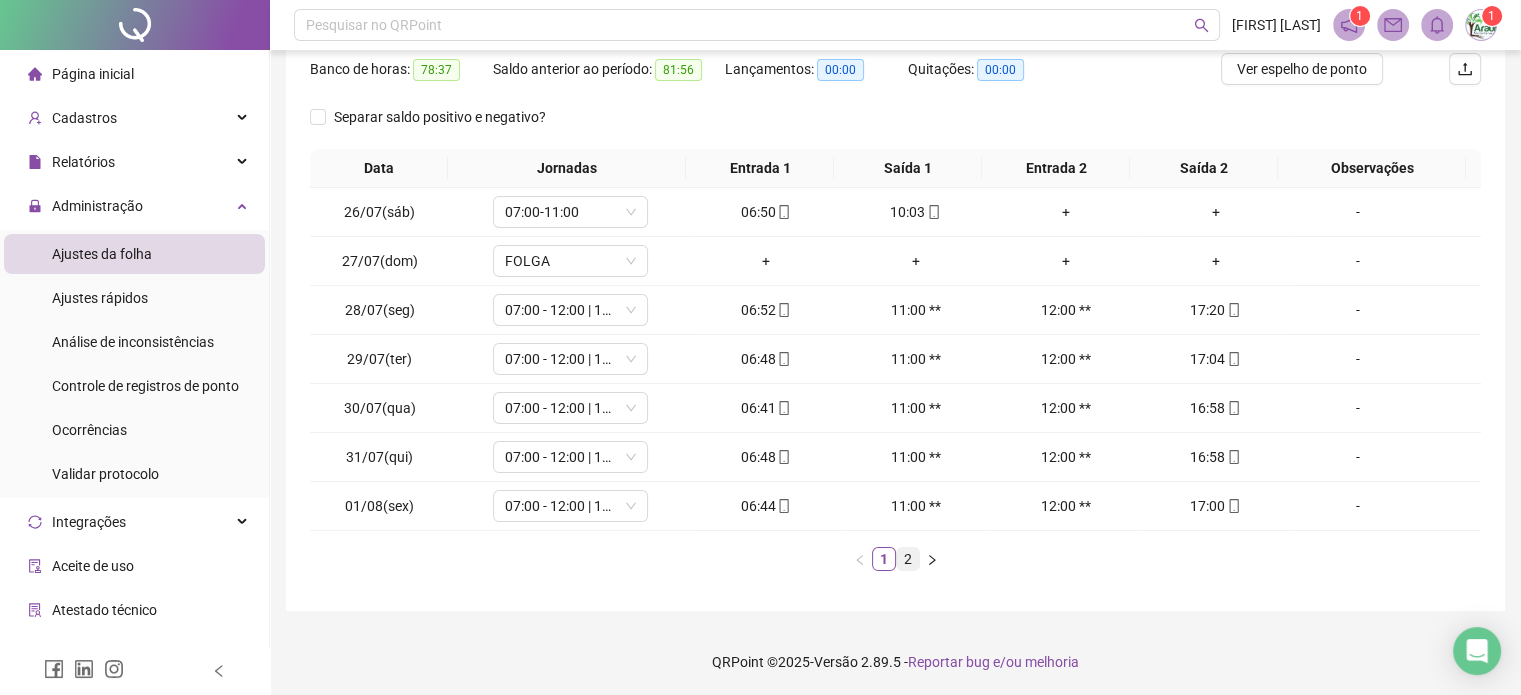 click on "2" at bounding box center [908, 559] 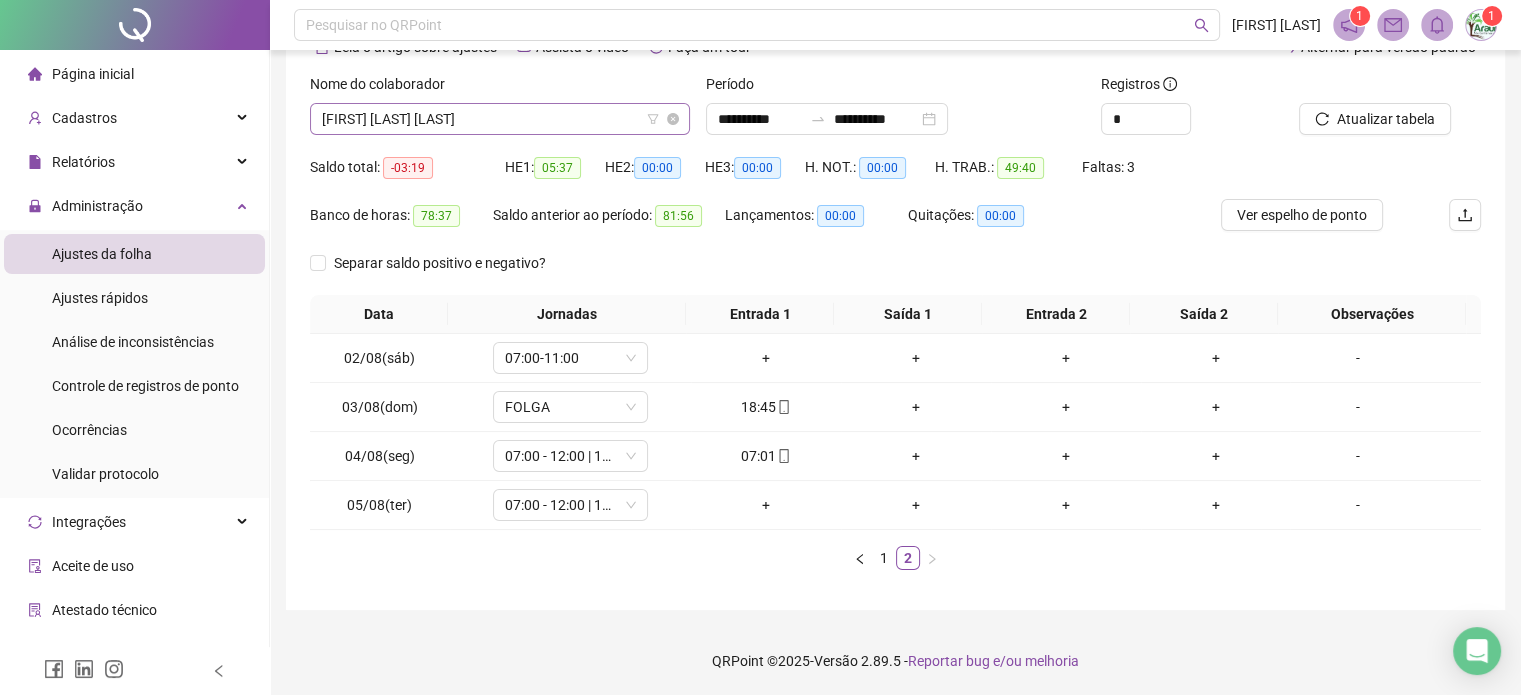 click on "[FIRST] [LAST] [LAST]" at bounding box center (500, 119) 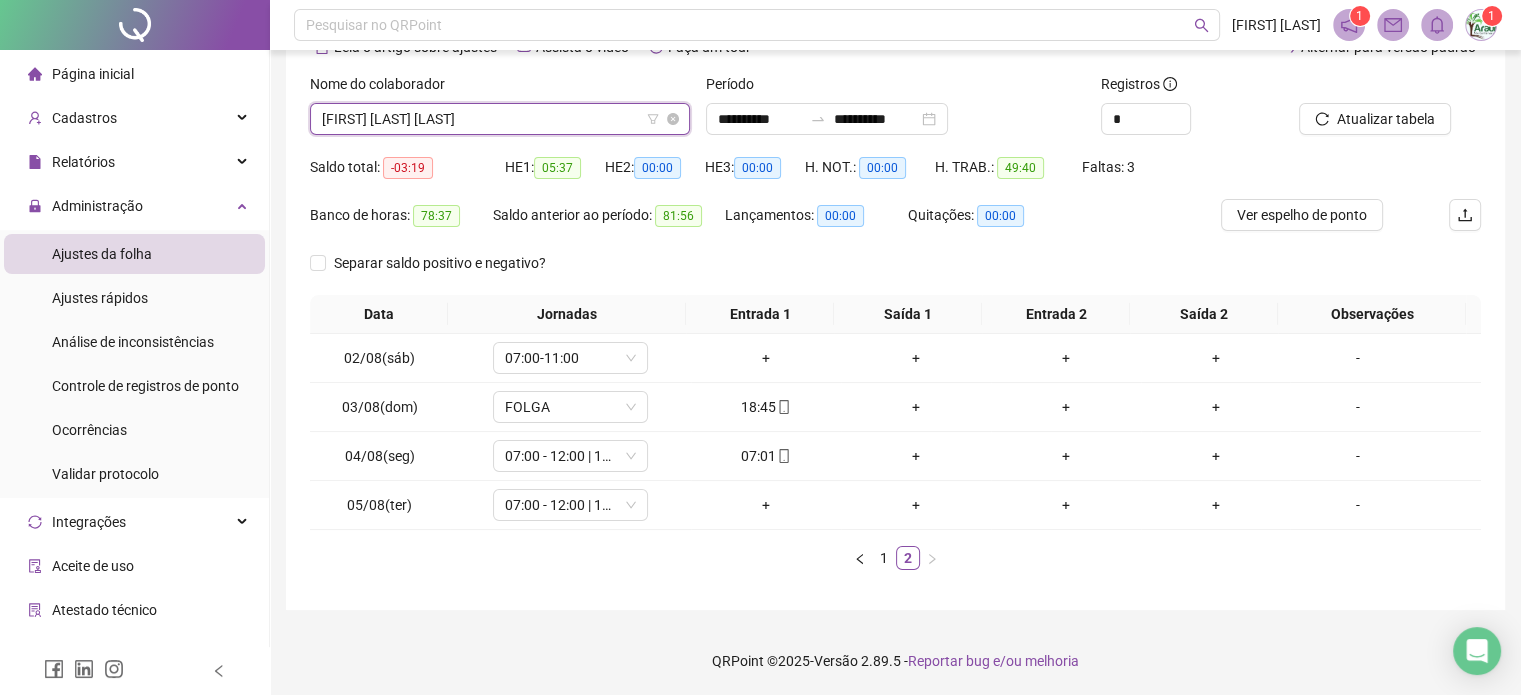 click on "[FIRST] [LAST] [LAST]" at bounding box center [500, 119] 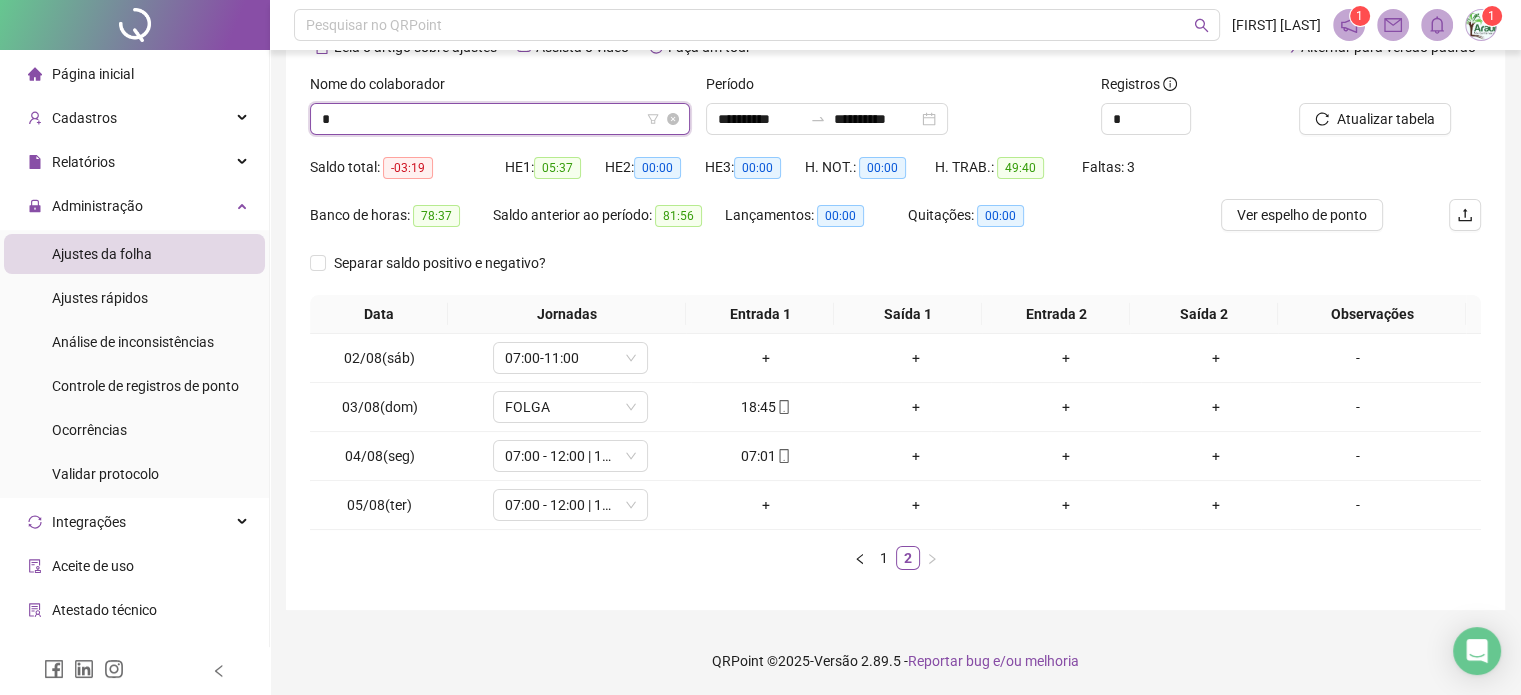 scroll, scrollTop: 992, scrollLeft: 0, axis: vertical 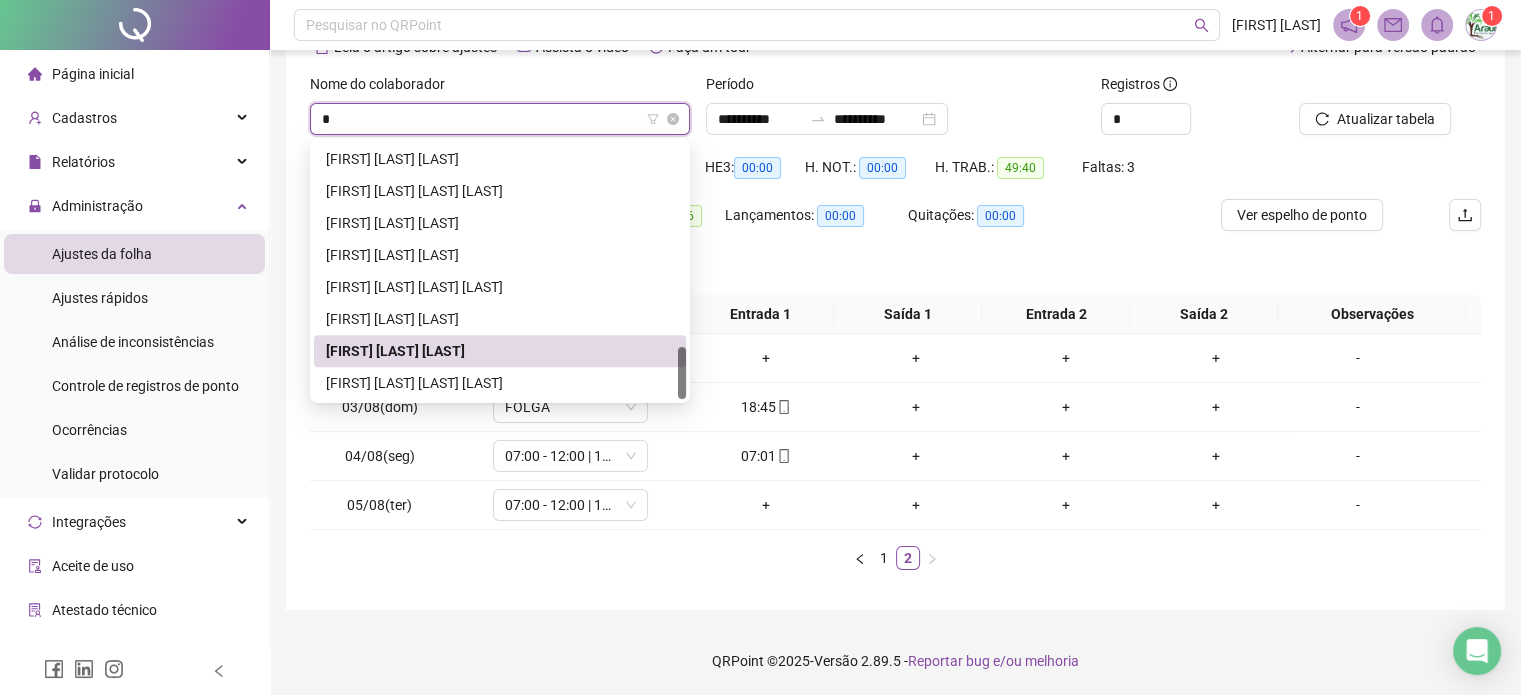 type on "**" 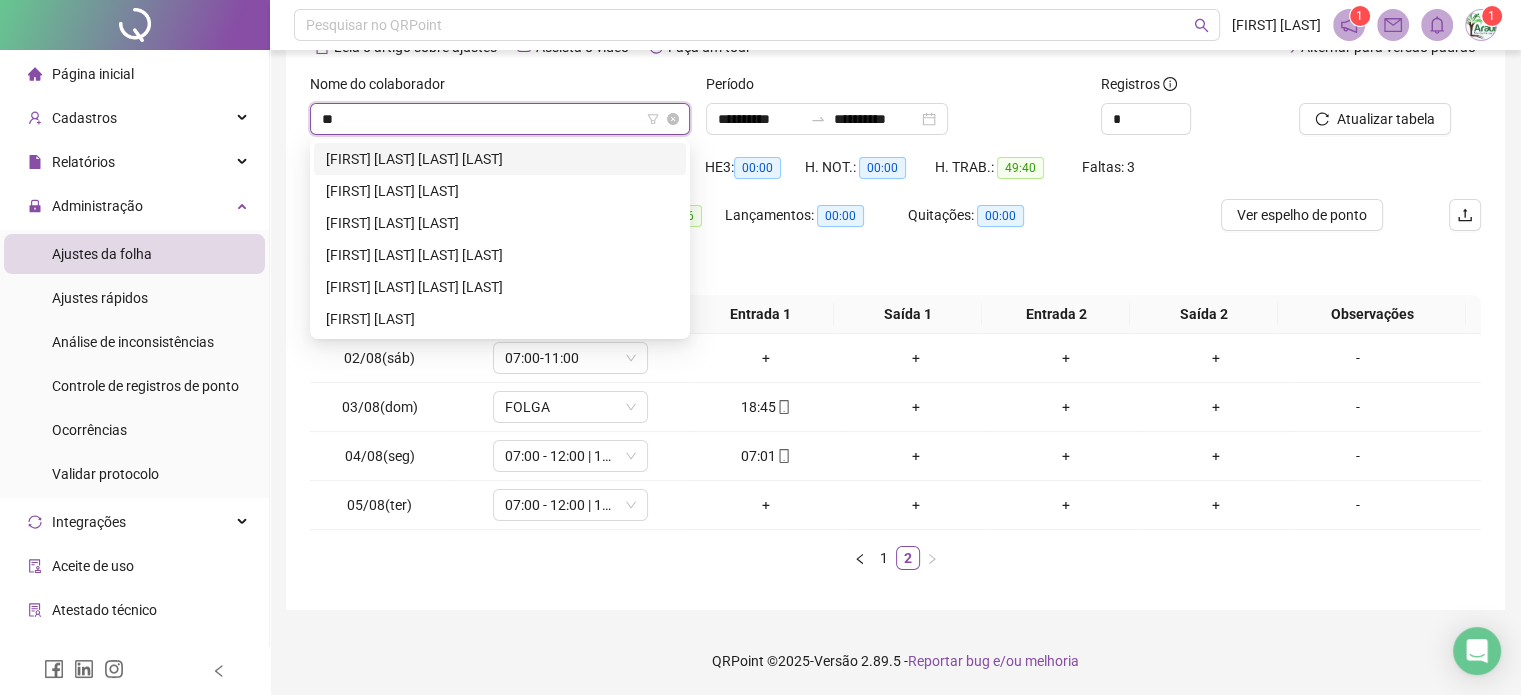 scroll, scrollTop: 0, scrollLeft: 0, axis: both 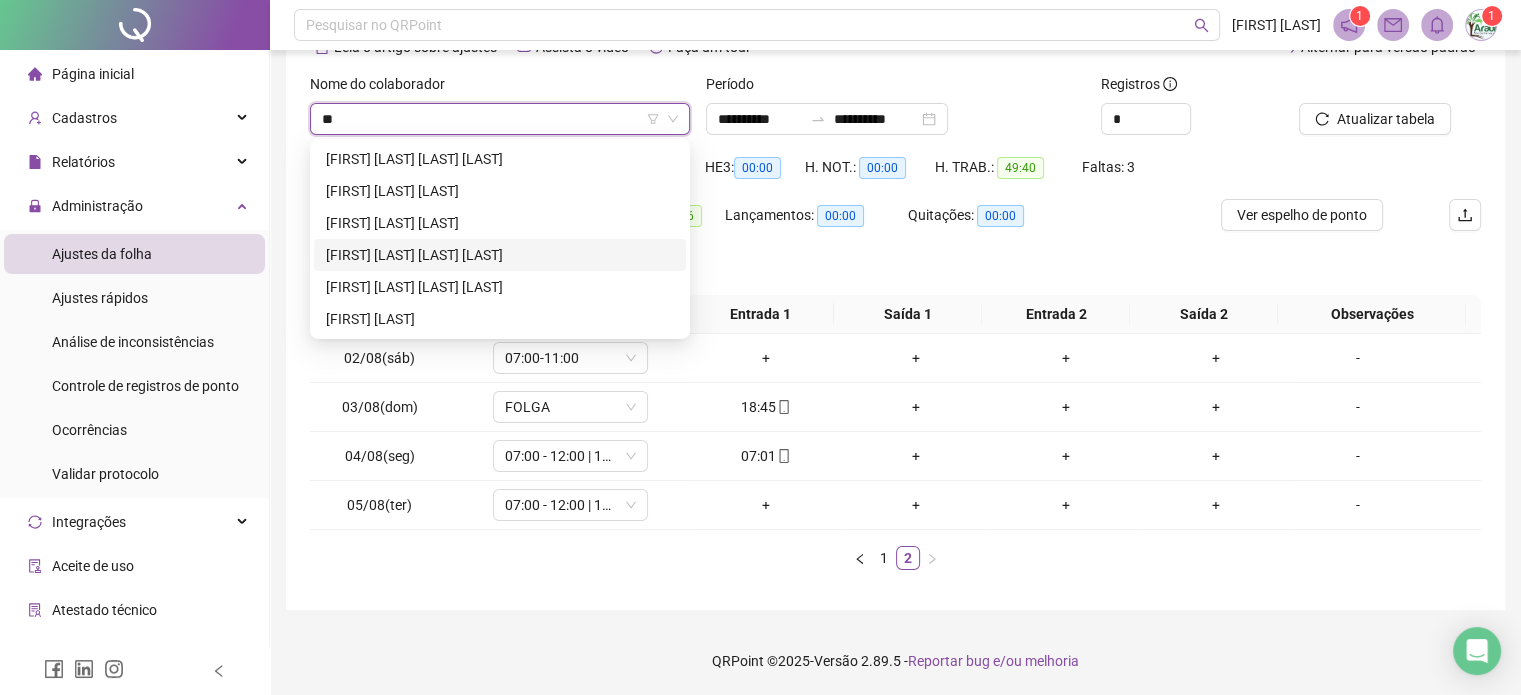 click on "[FIRST] [LAST] [LAST] [LAST]" at bounding box center [500, 255] 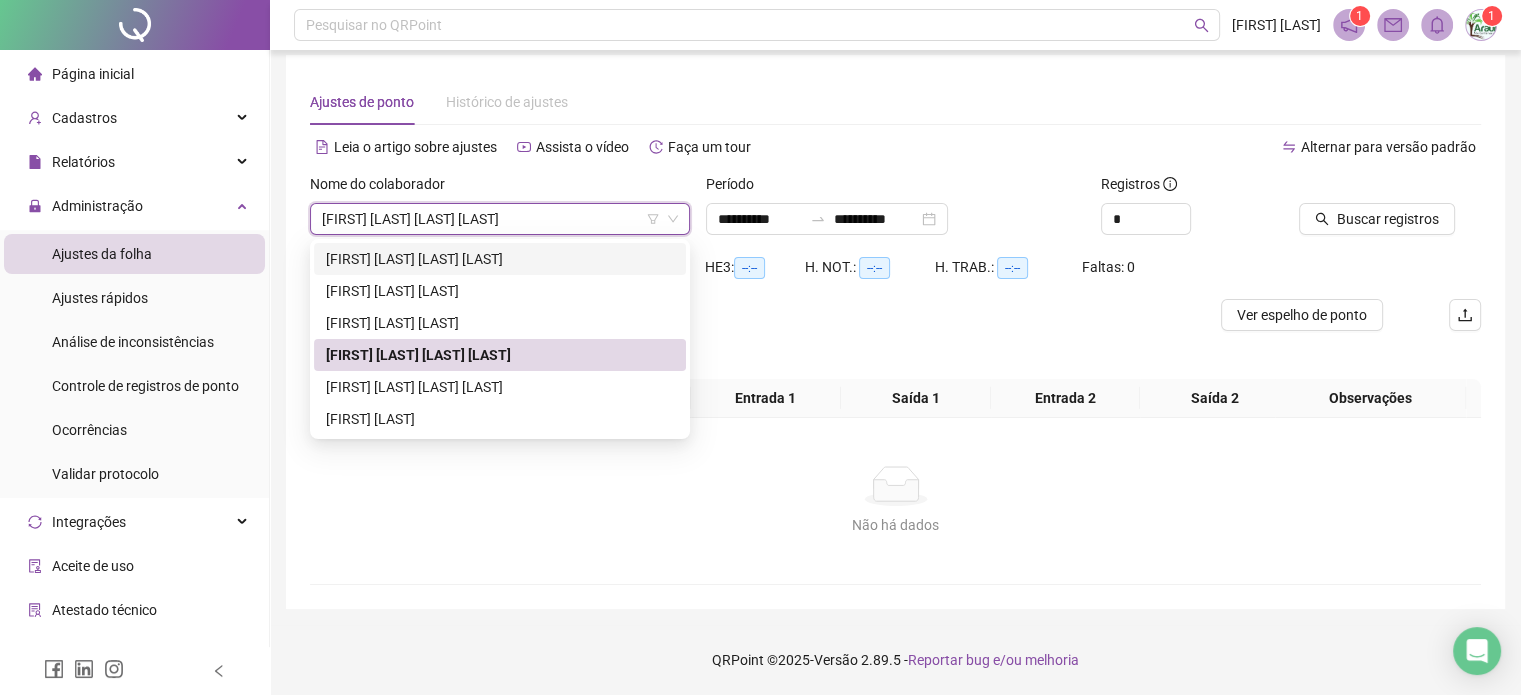 scroll, scrollTop: 25, scrollLeft: 0, axis: vertical 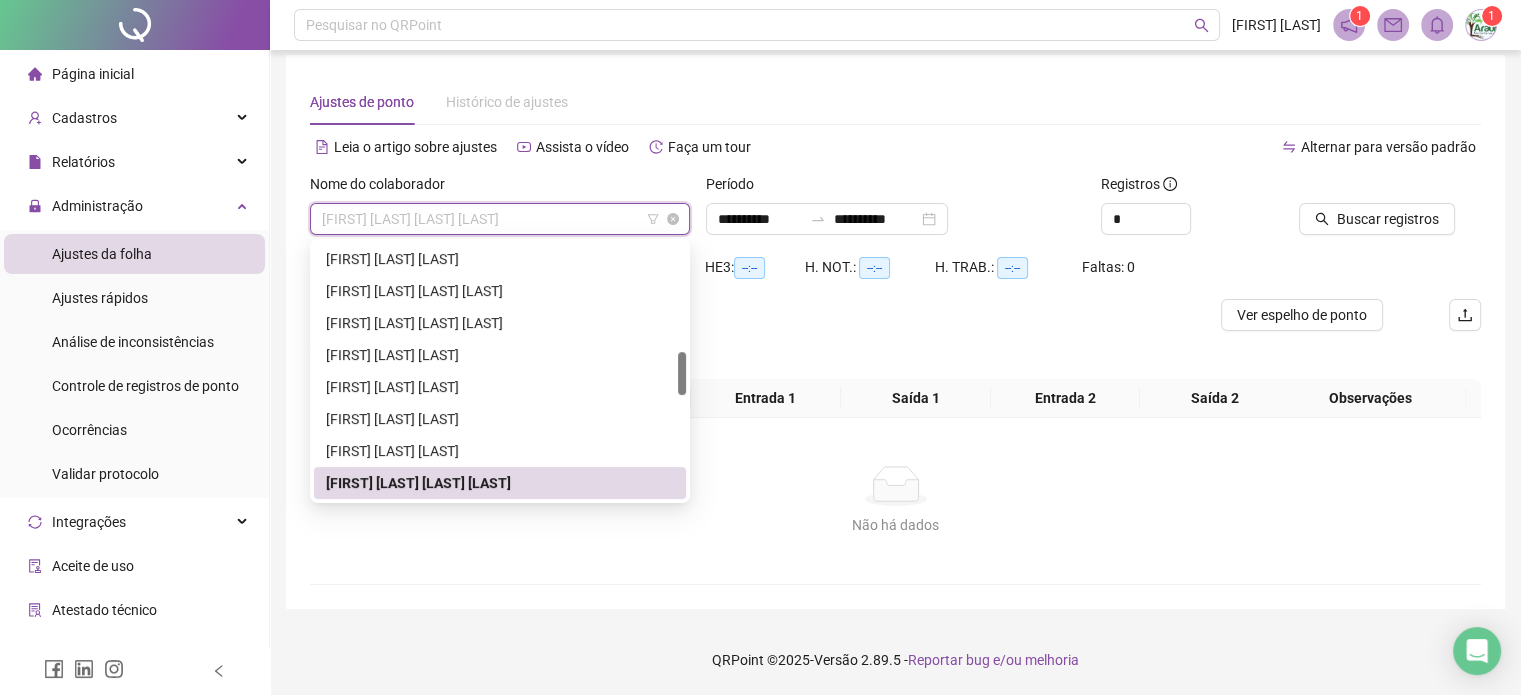 click on "[FIRST] [LAST] [LAST] [LAST]" at bounding box center [500, 219] 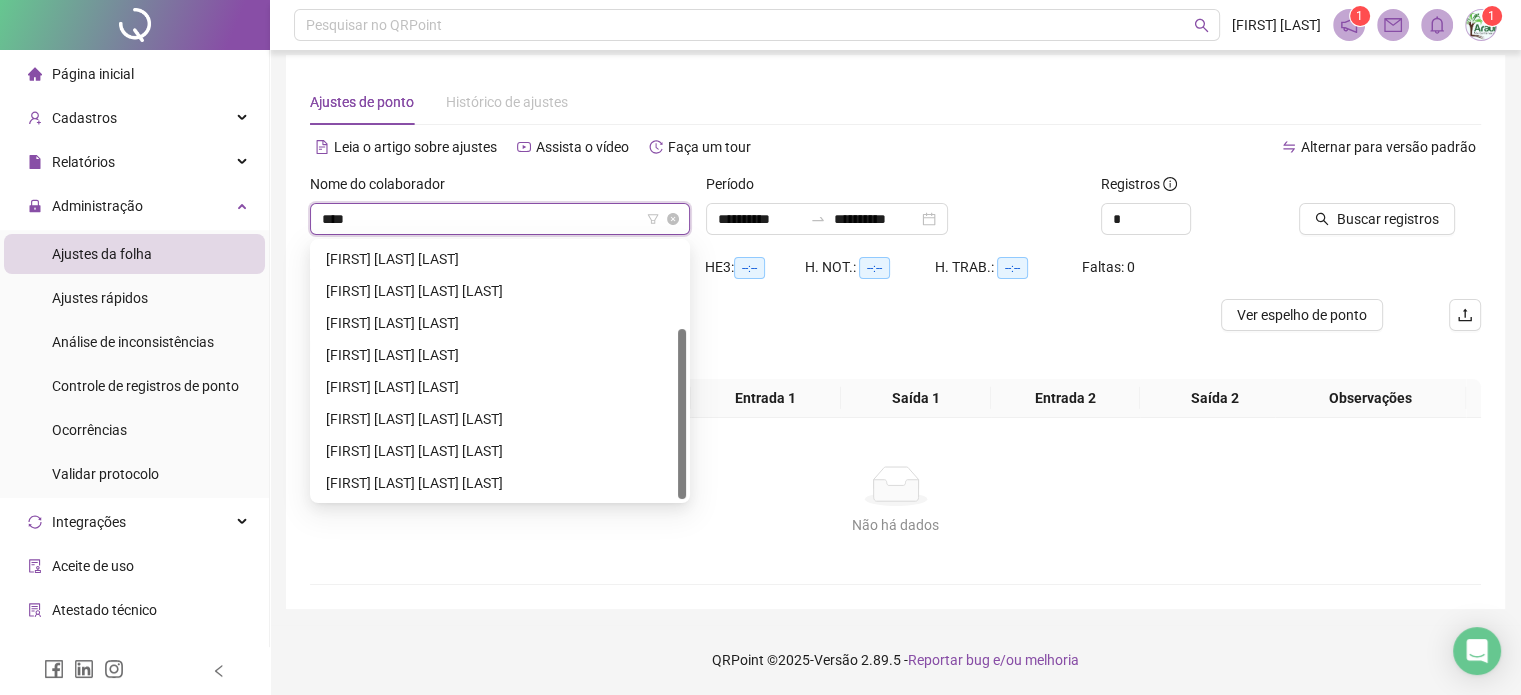 scroll, scrollTop: 0, scrollLeft: 0, axis: both 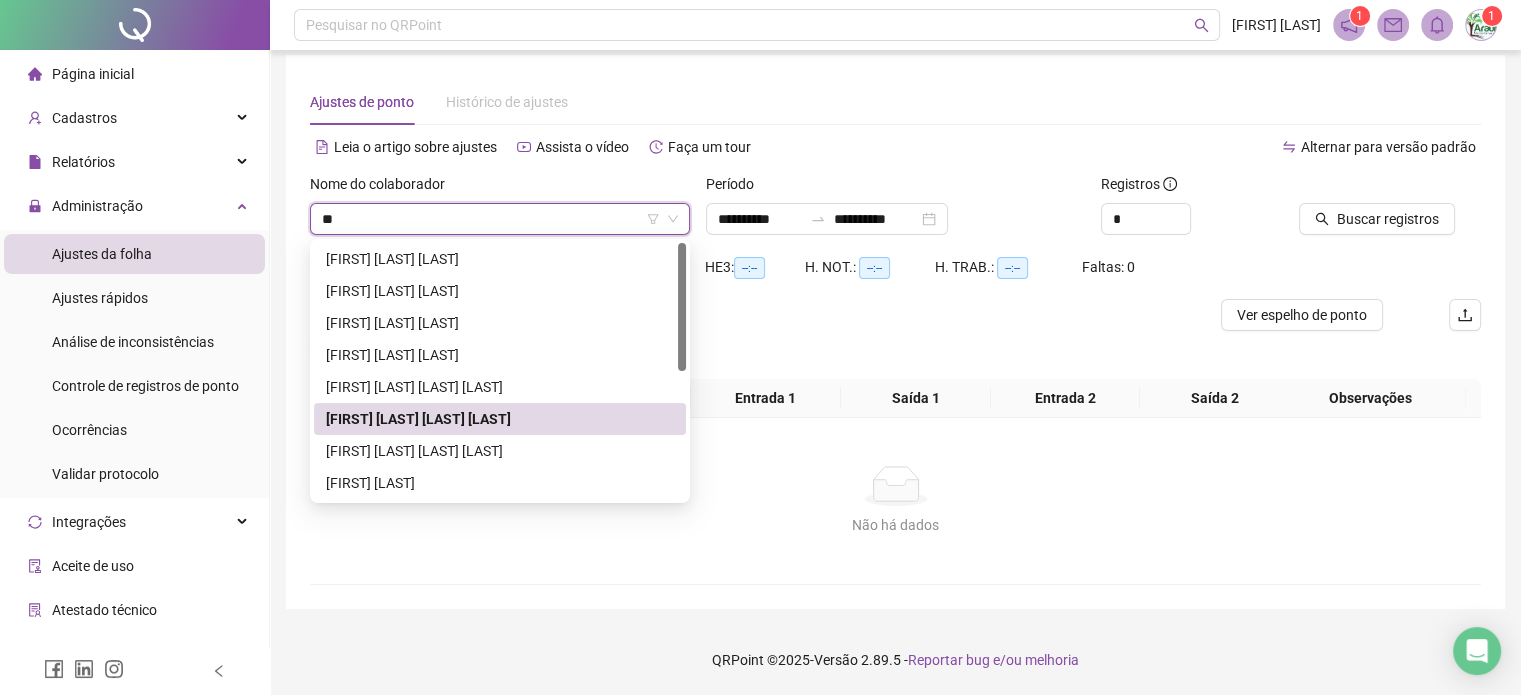 type on "*" 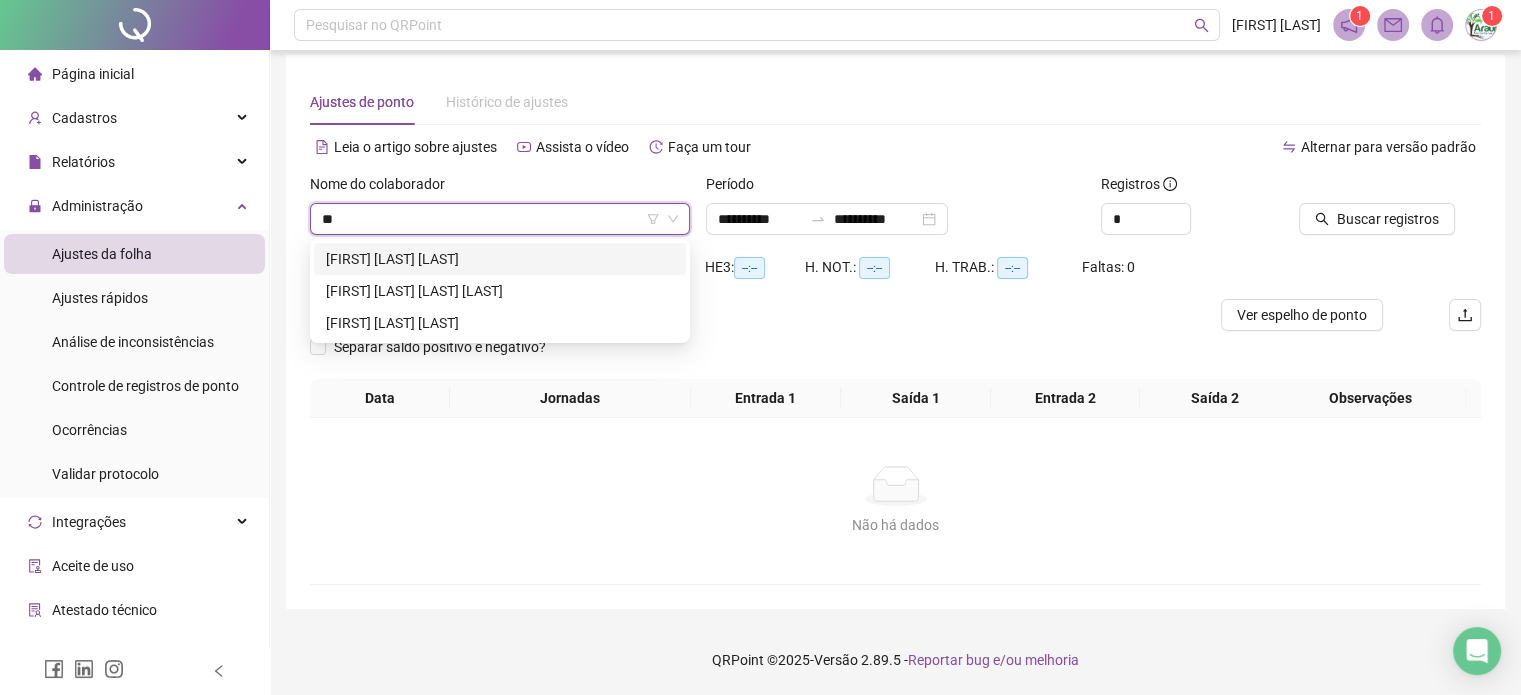 scroll, scrollTop: 0, scrollLeft: 0, axis: both 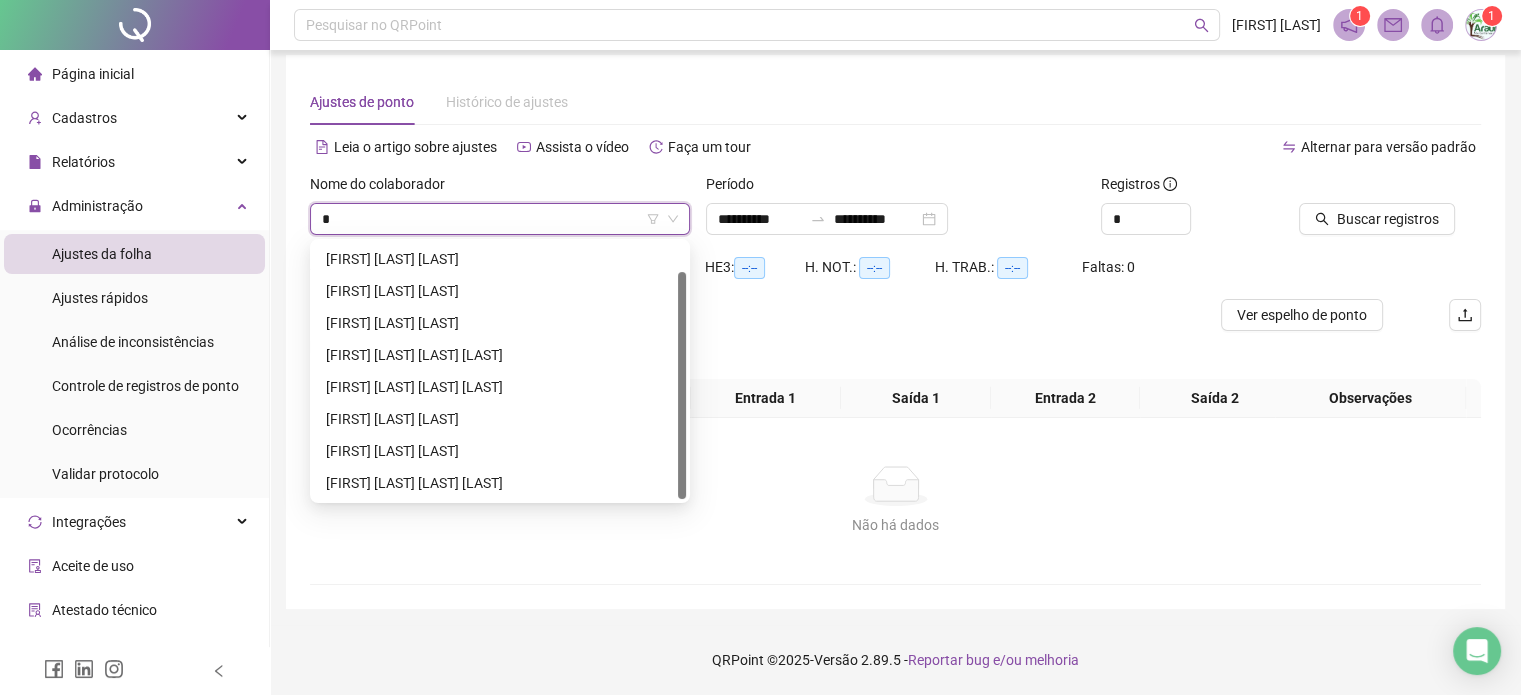 type on "**" 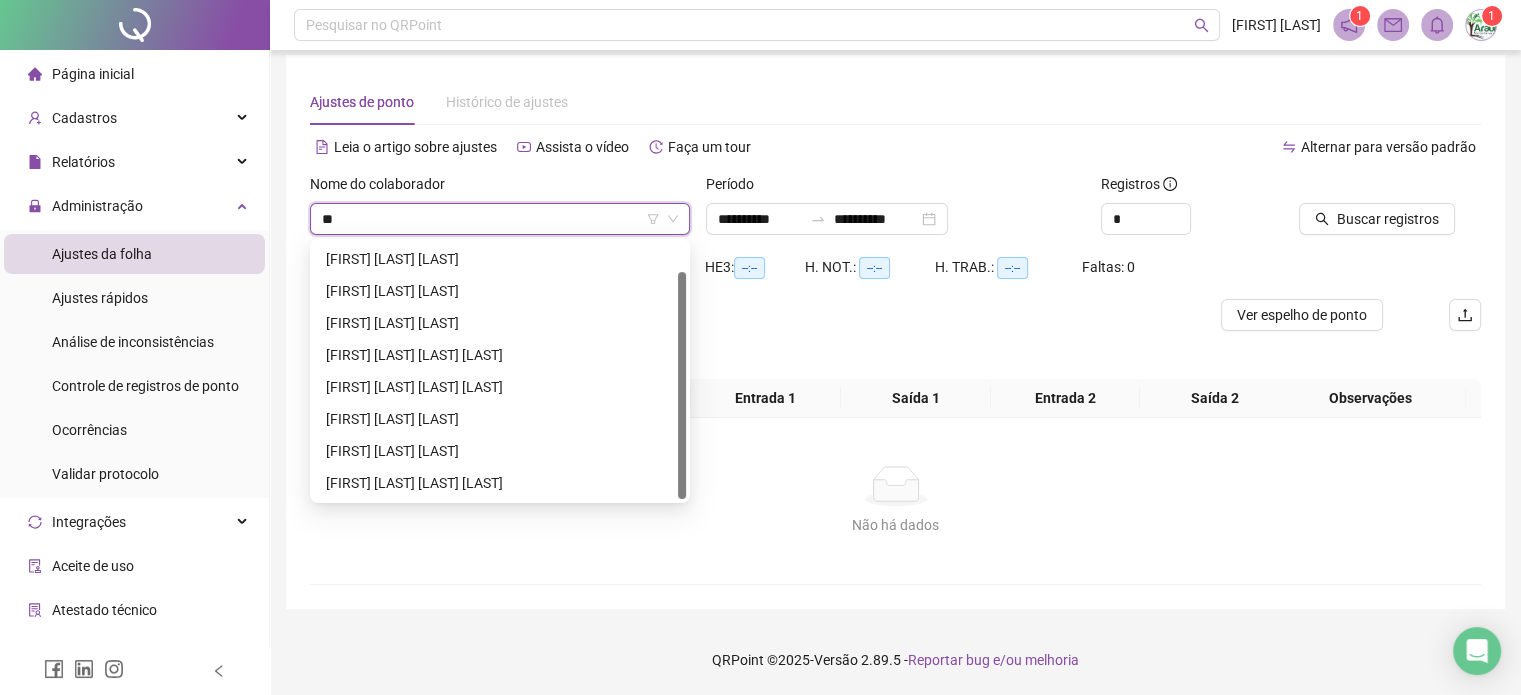 scroll, scrollTop: 0, scrollLeft: 0, axis: both 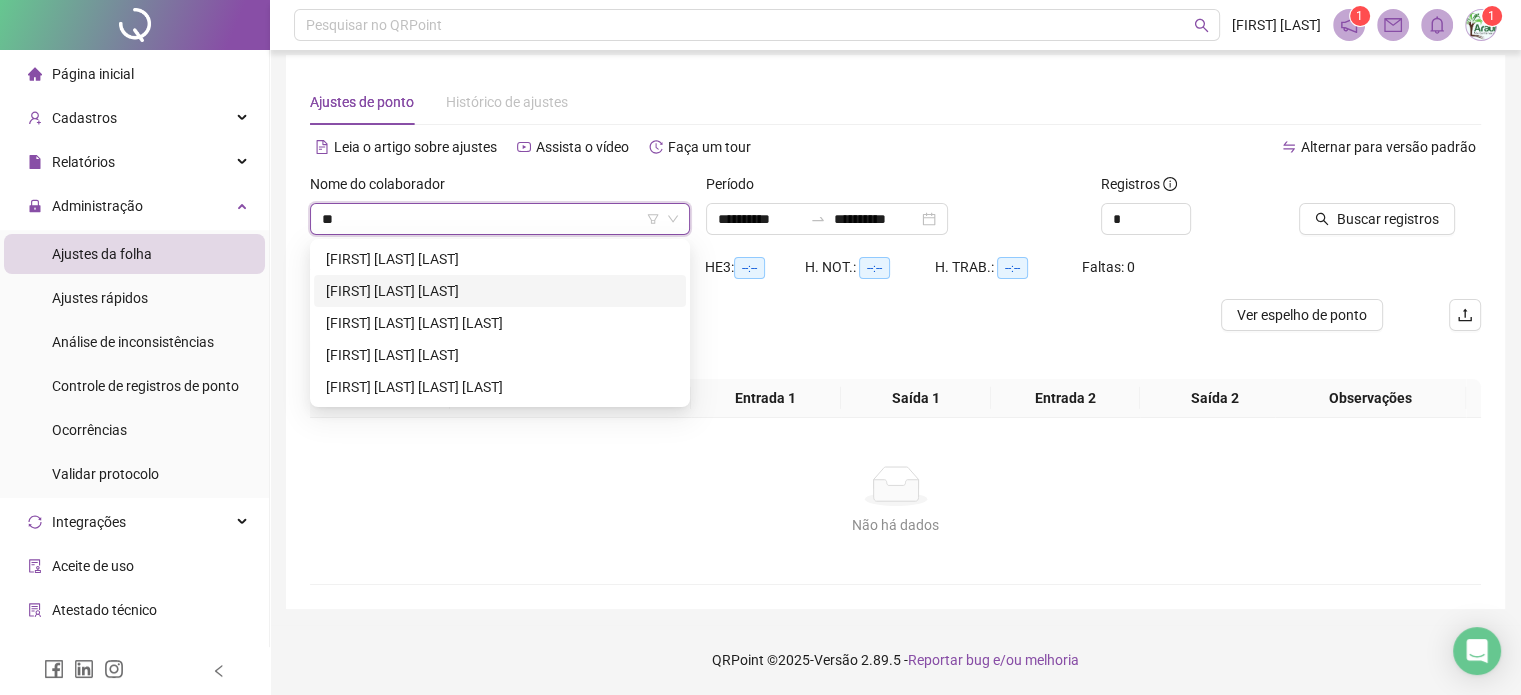 click on "[FIRST] [LAST] [LAST]" at bounding box center [500, 291] 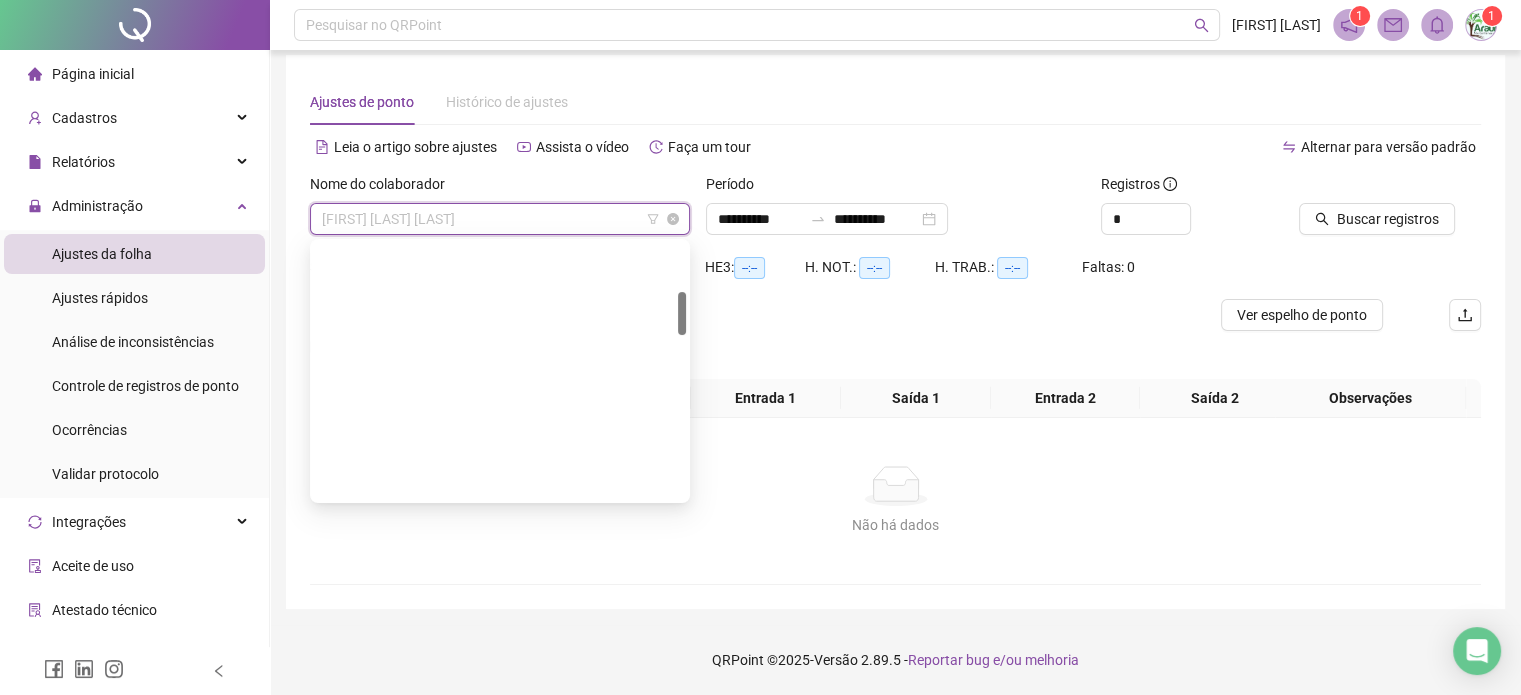 scroll, scrollTop: 288, scrollLeft: 0, axis: vertical 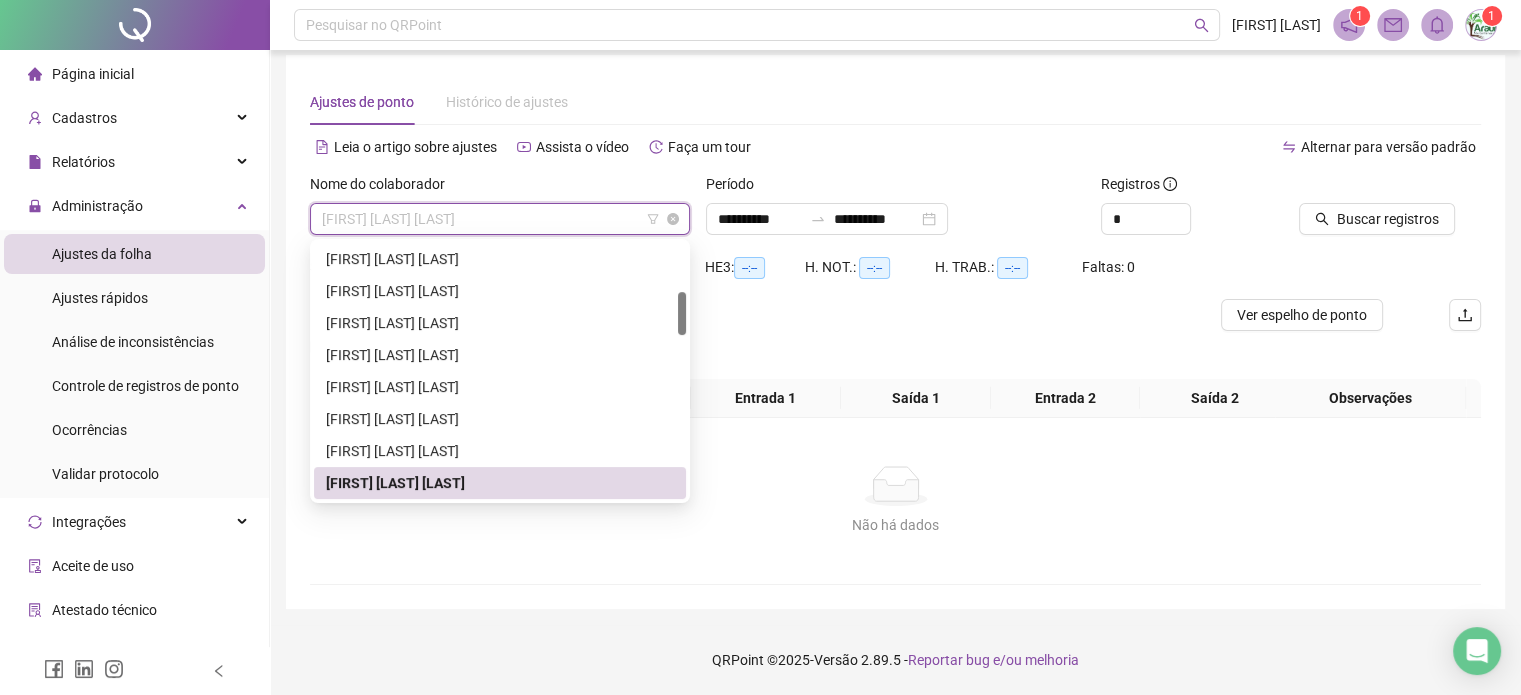 click on "[FIRST] [LAST] [LAST]" at bounding box center (500, 219) 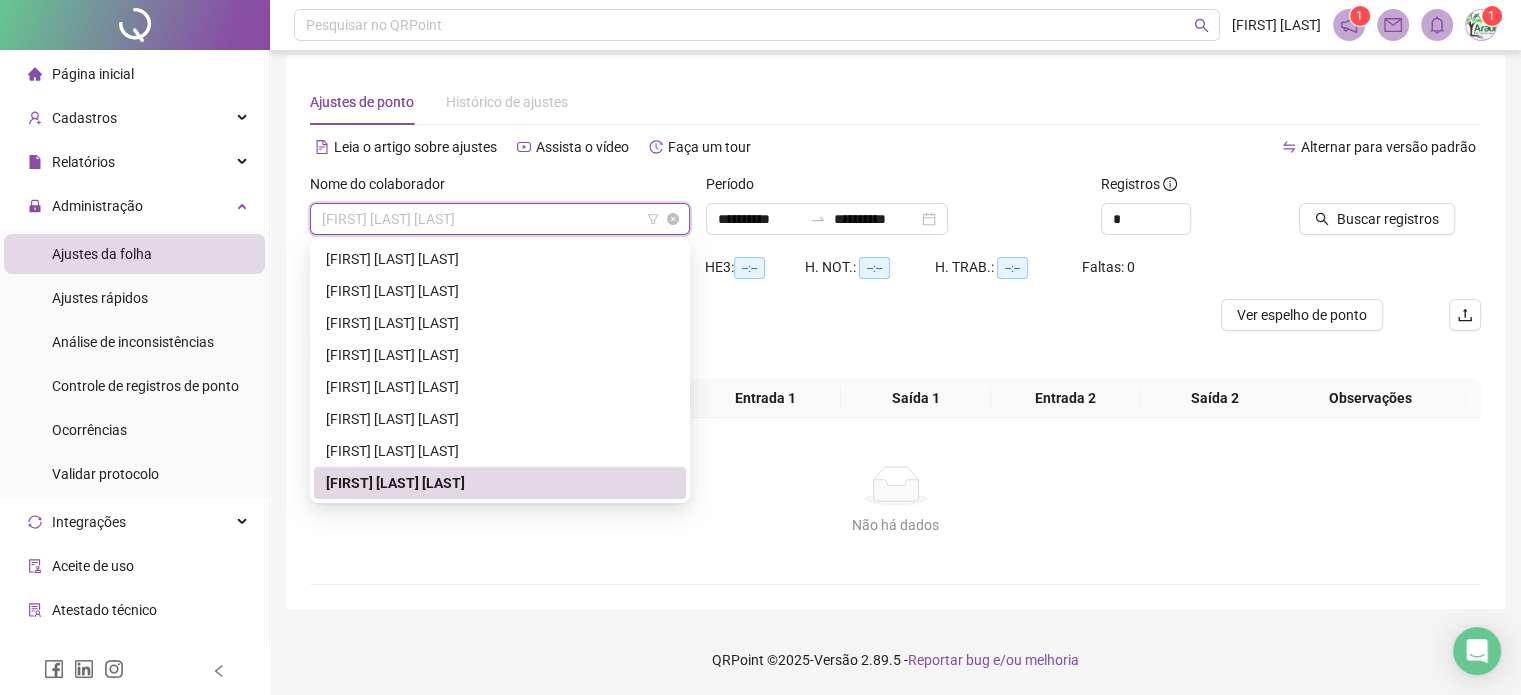 click on "[FIRST] [LAST] [LAST]" at bounding box center [500, 219] 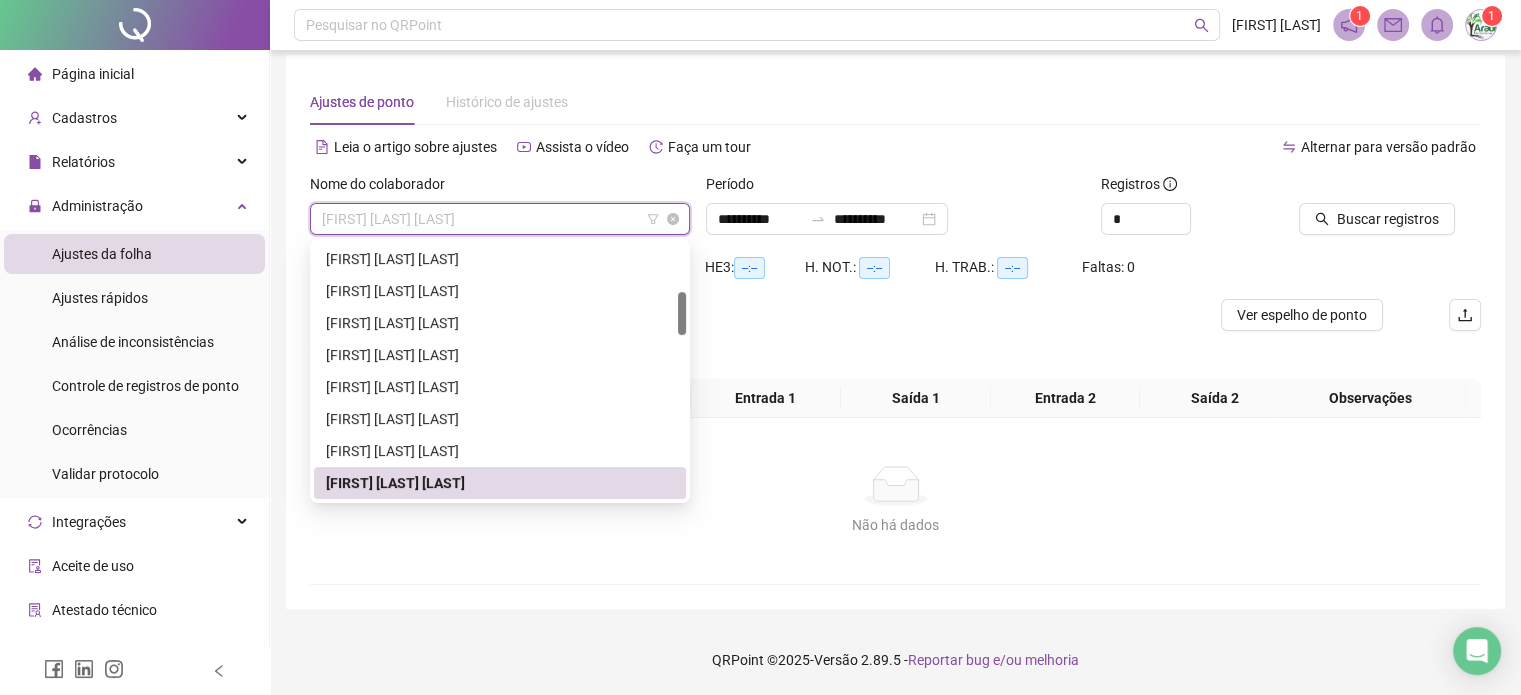 click on "[FIRST] [LAST] [LAST]" at bounding box center (500, 219) 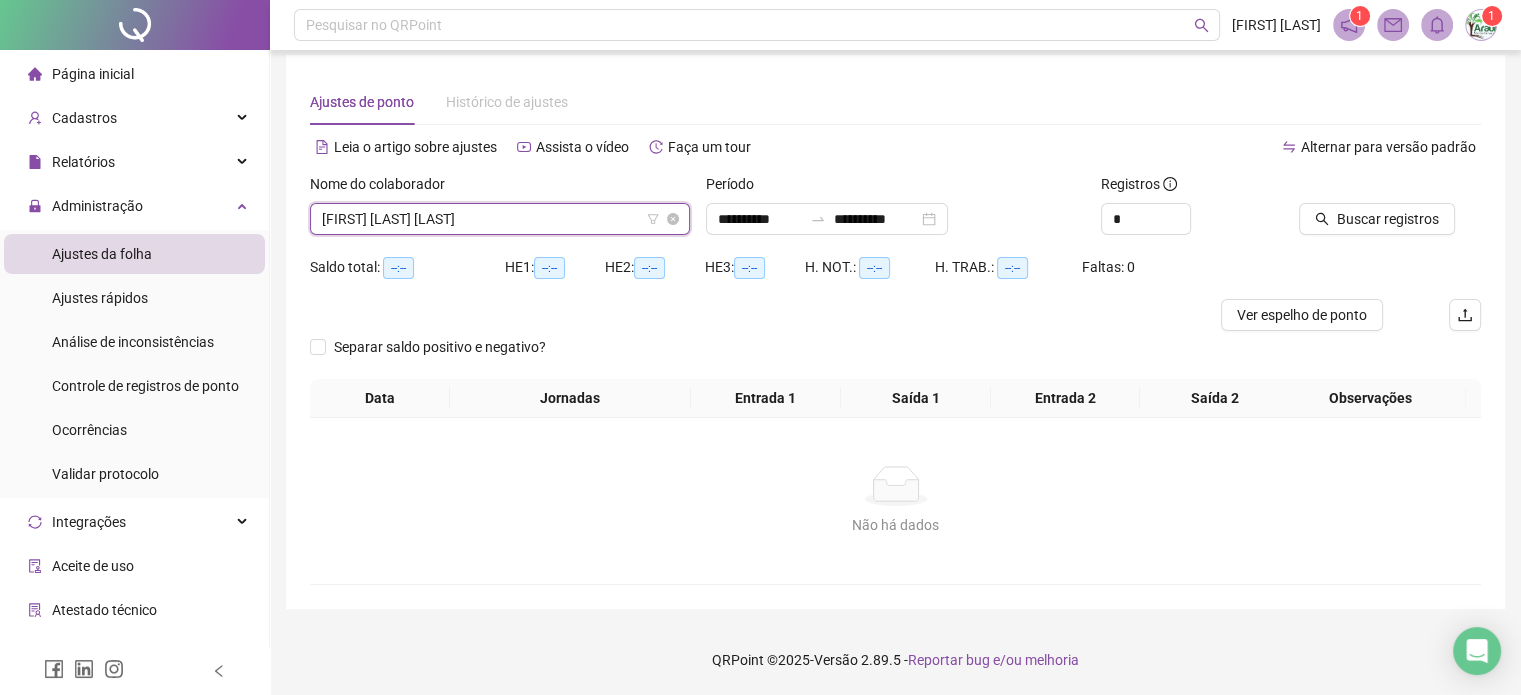 click on "[FIRST] [LAST] [LAST]" at bounding box center [500, 219] 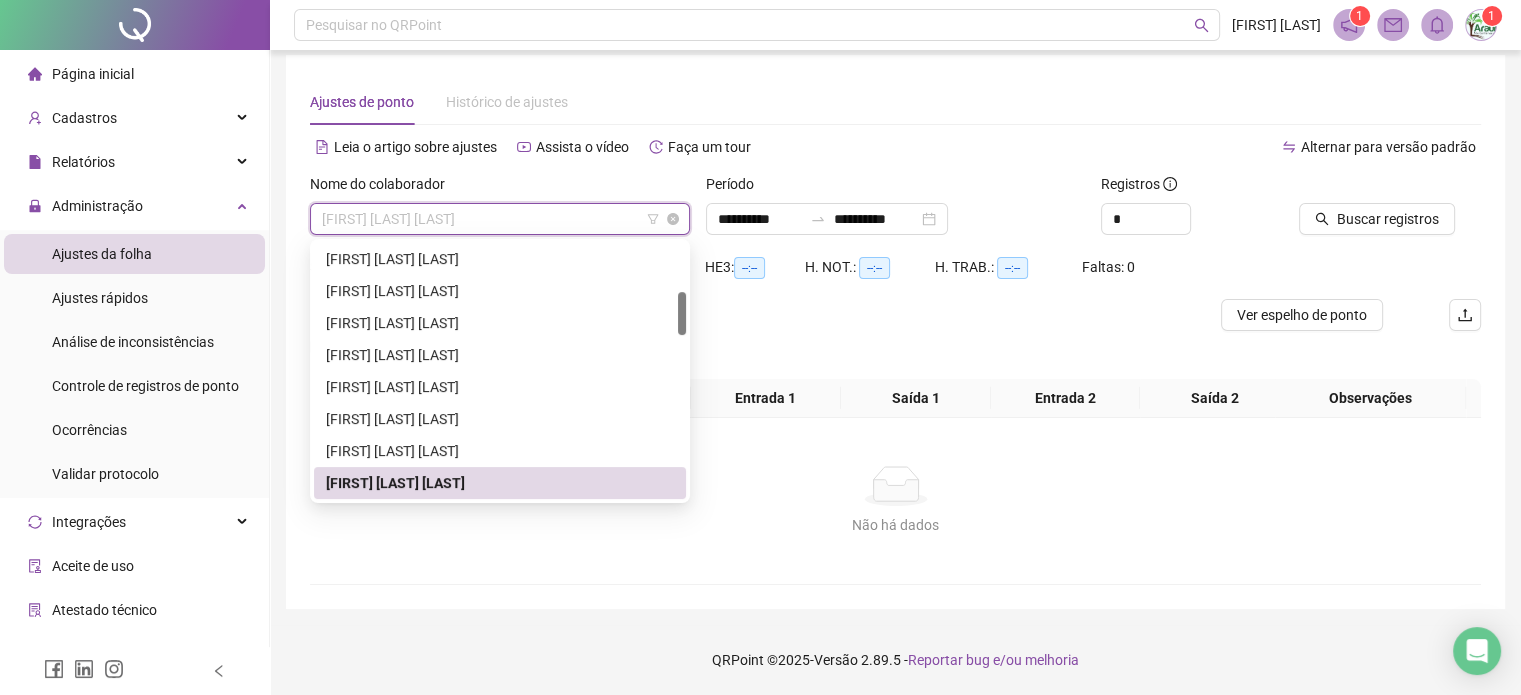 click on "[FIRST] [LAST] [LAST]" at bounding box center (500, 219) 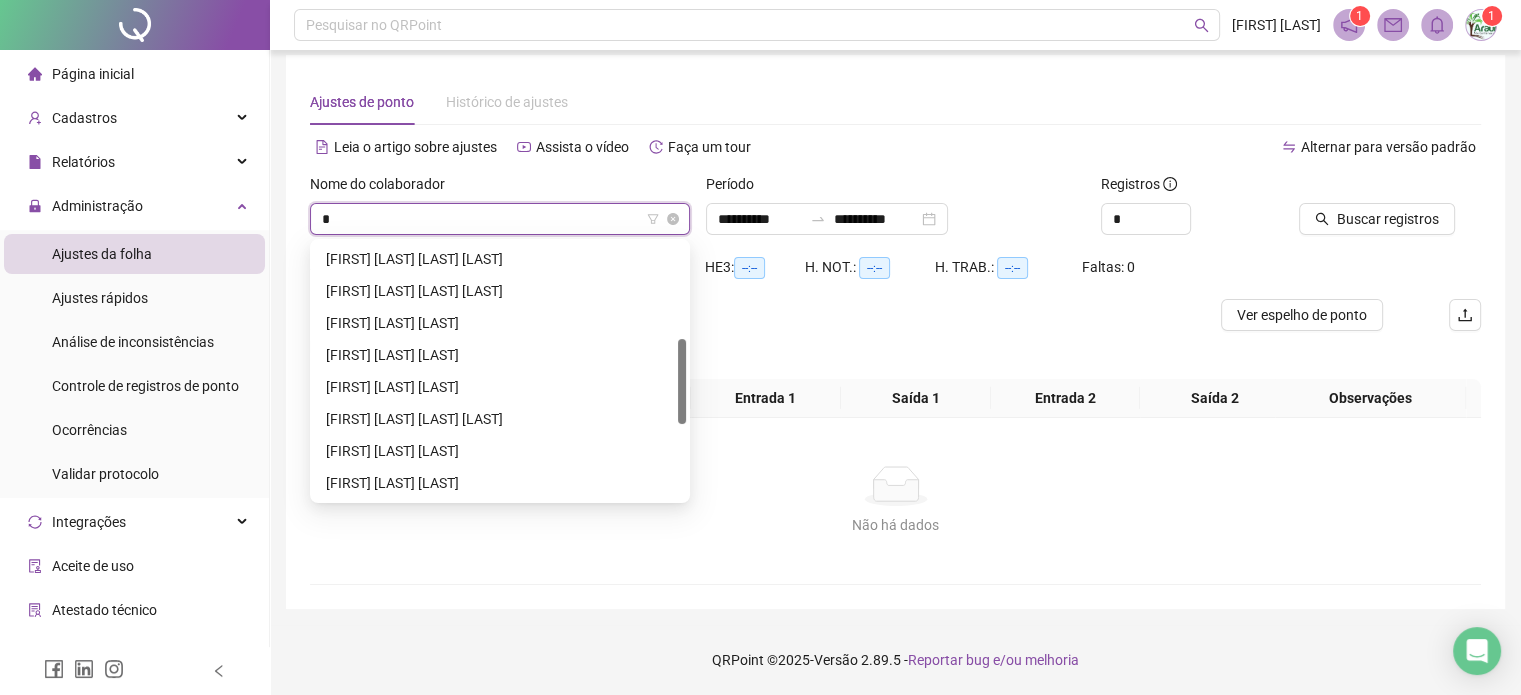 type on "**" 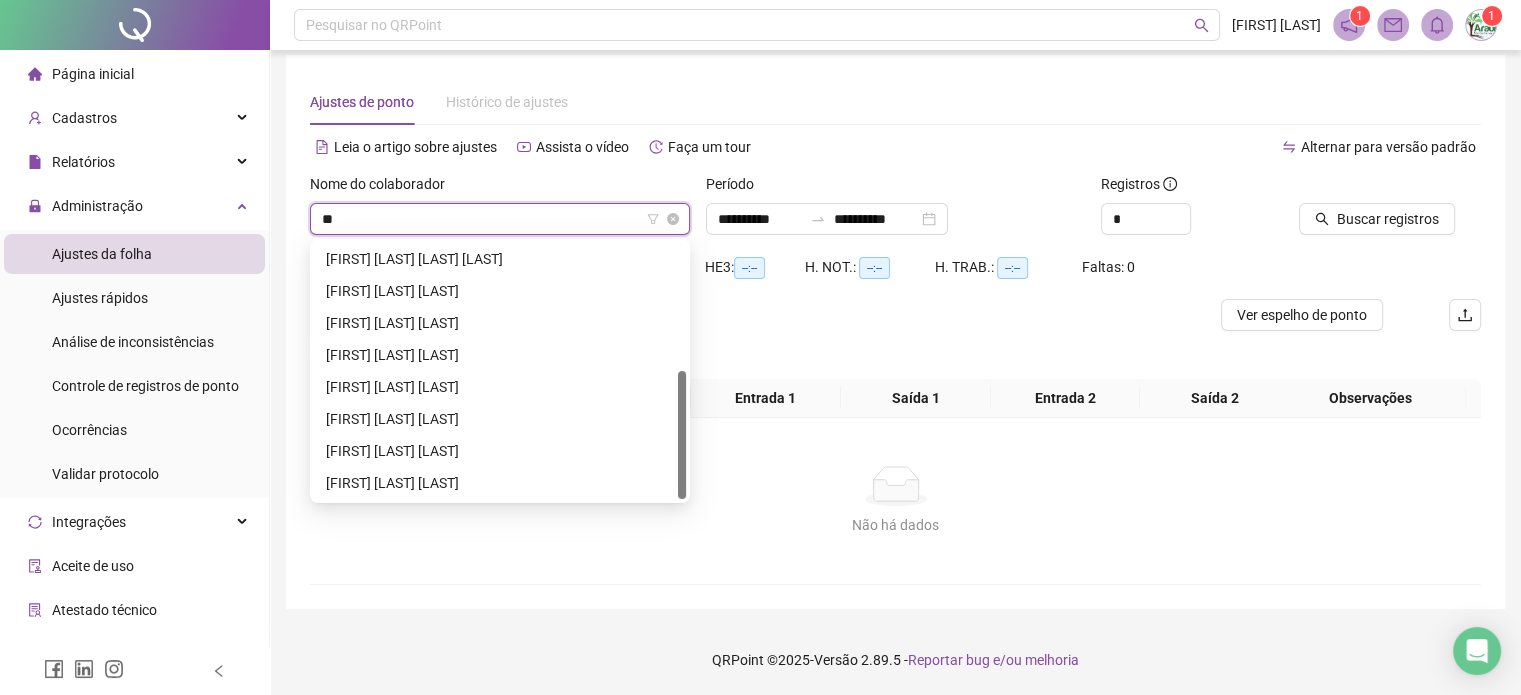 scroll, scrollTop: 256, scrollLeft: 0, axis: vertical 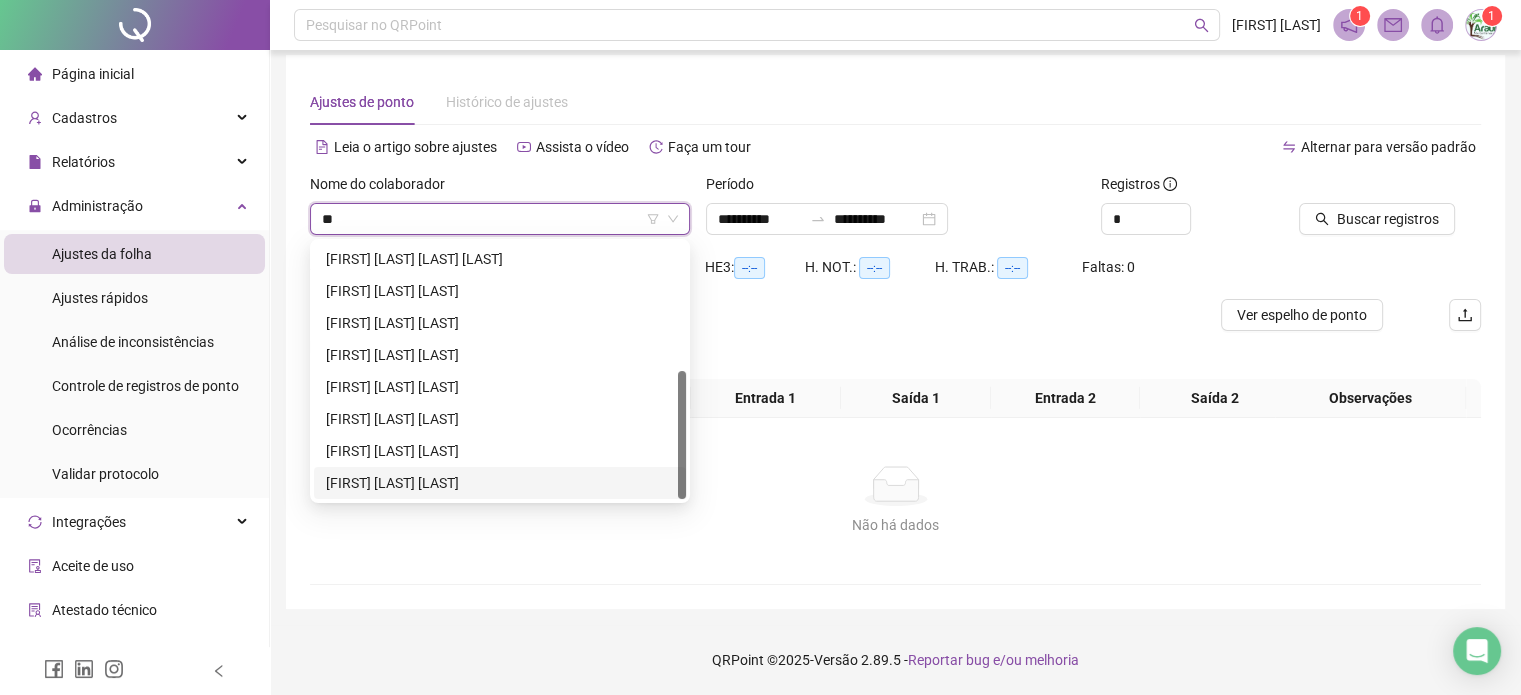 click on "[FIRST] [LAST] [LAST]" at bounding box center (500, 483) 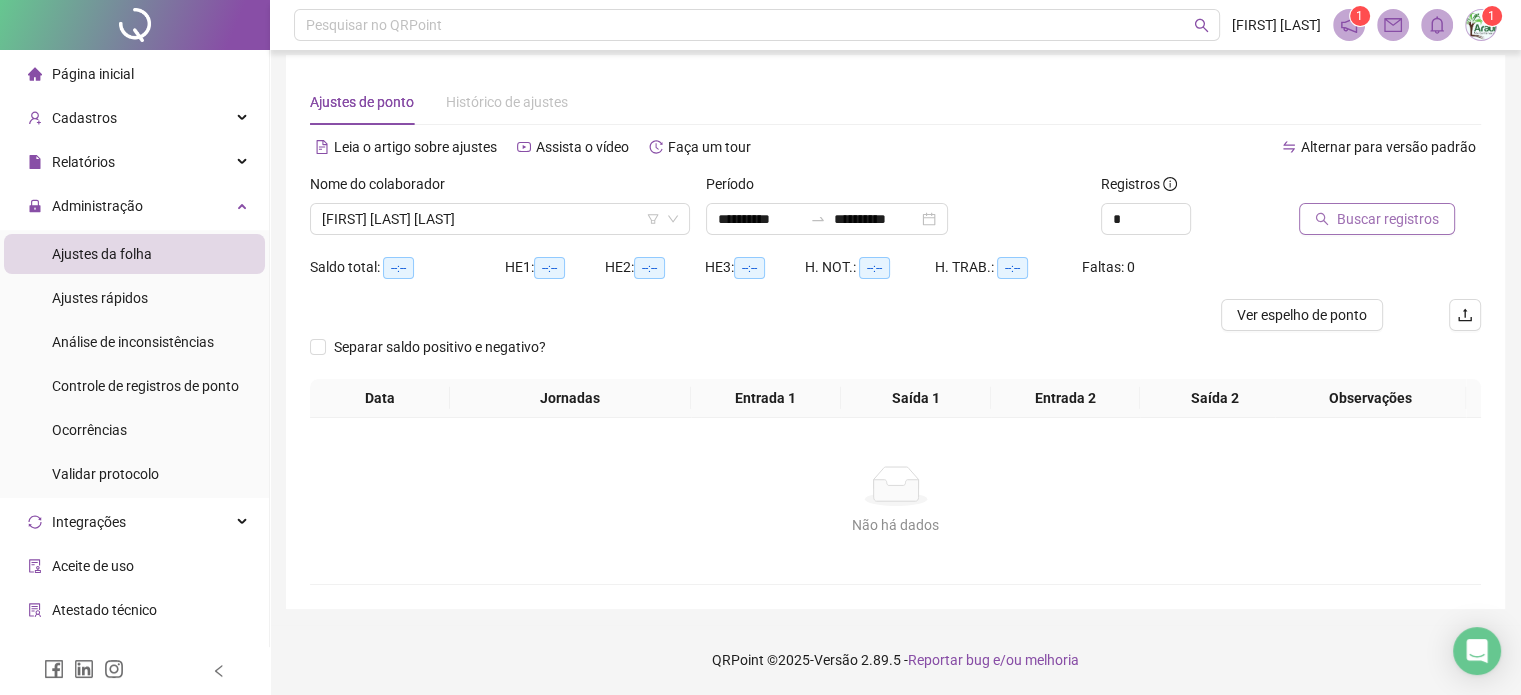 click on "Buscar registros" at bounding box center [1388, 219] 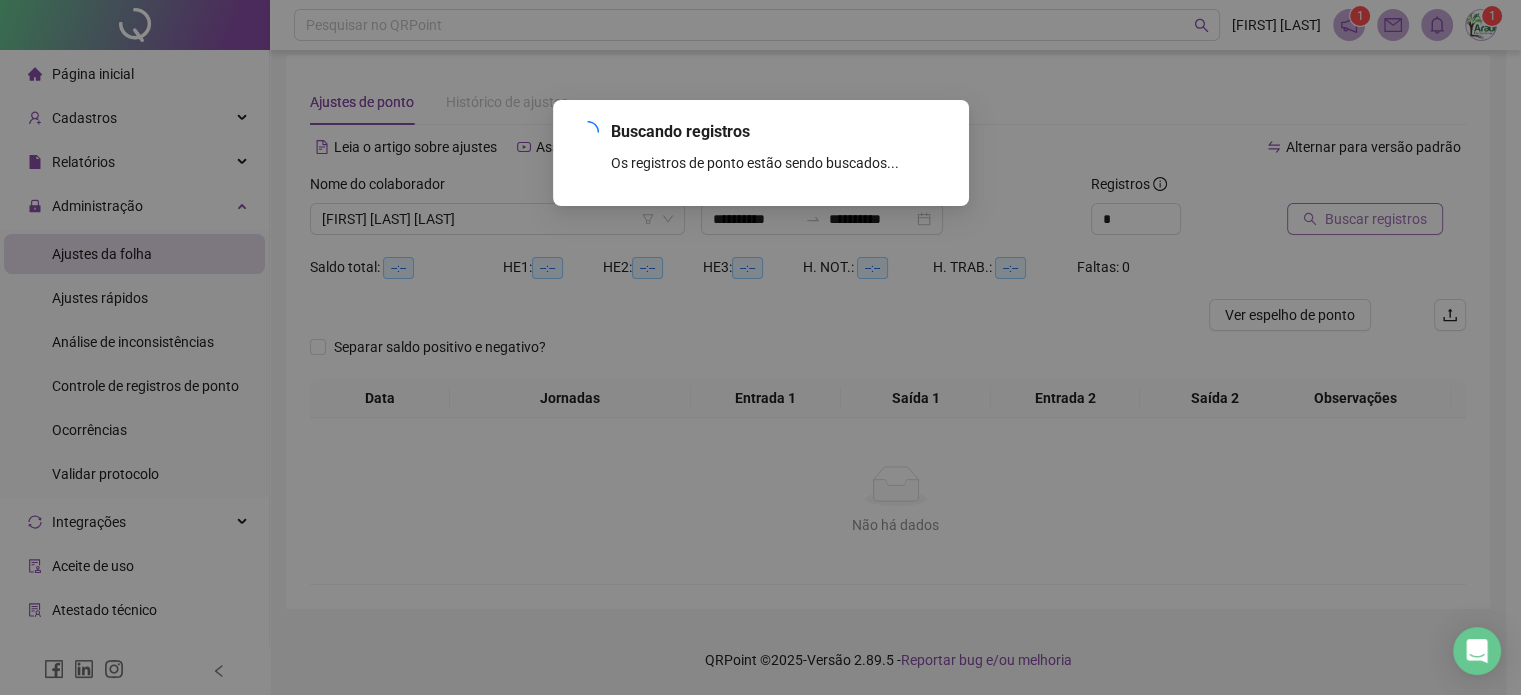 scroll, scrollTop: 10, scrollLeft: 0, axis: vertical 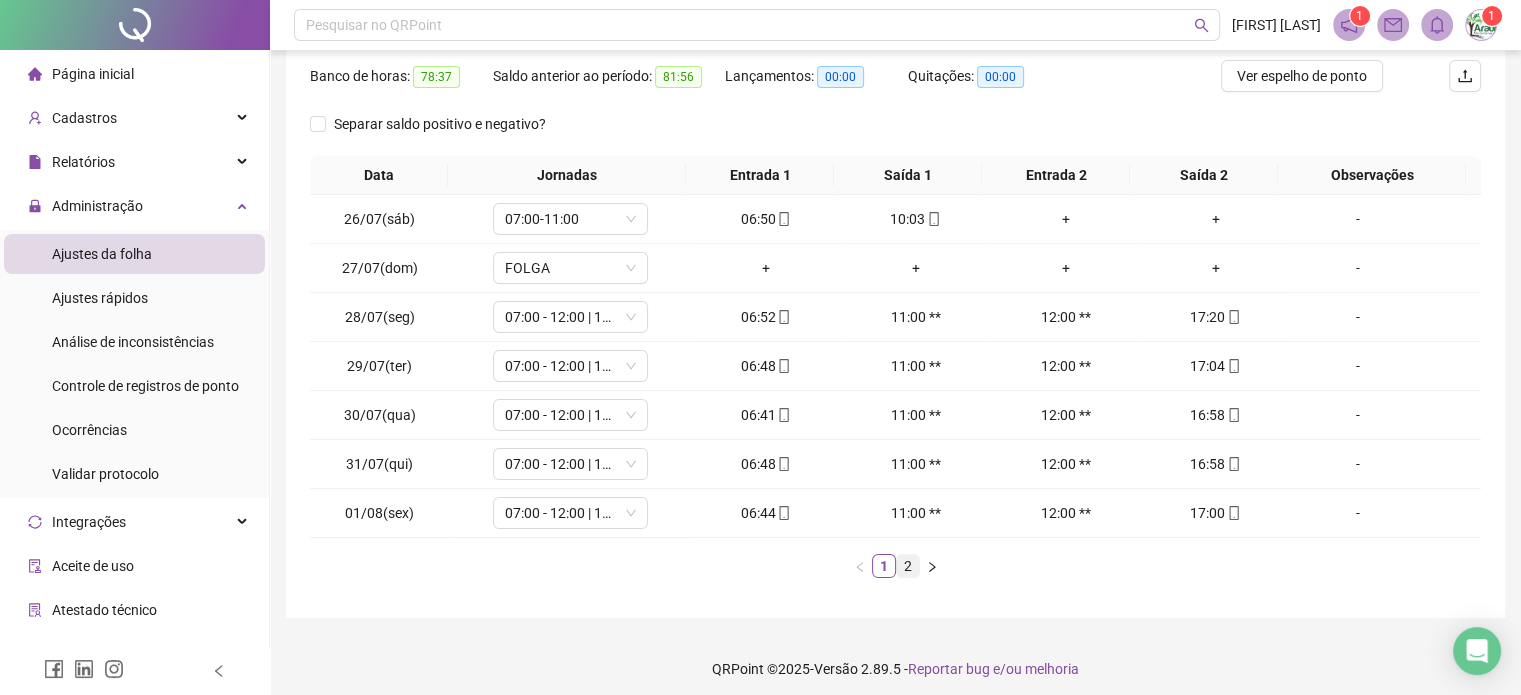 click on "2" at bounding box center [908, 566] 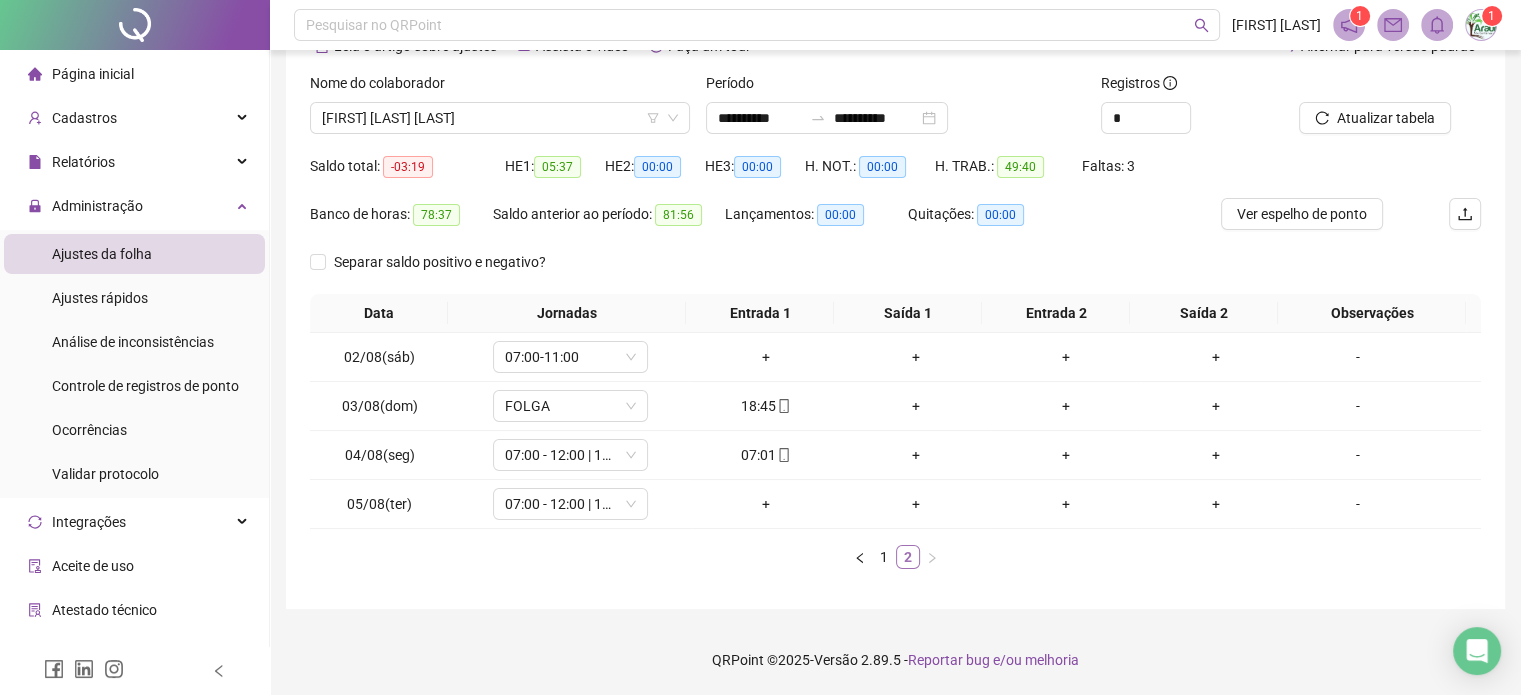 scroll, scrollTop: 111, scrollLeft: 0, axis: vertical 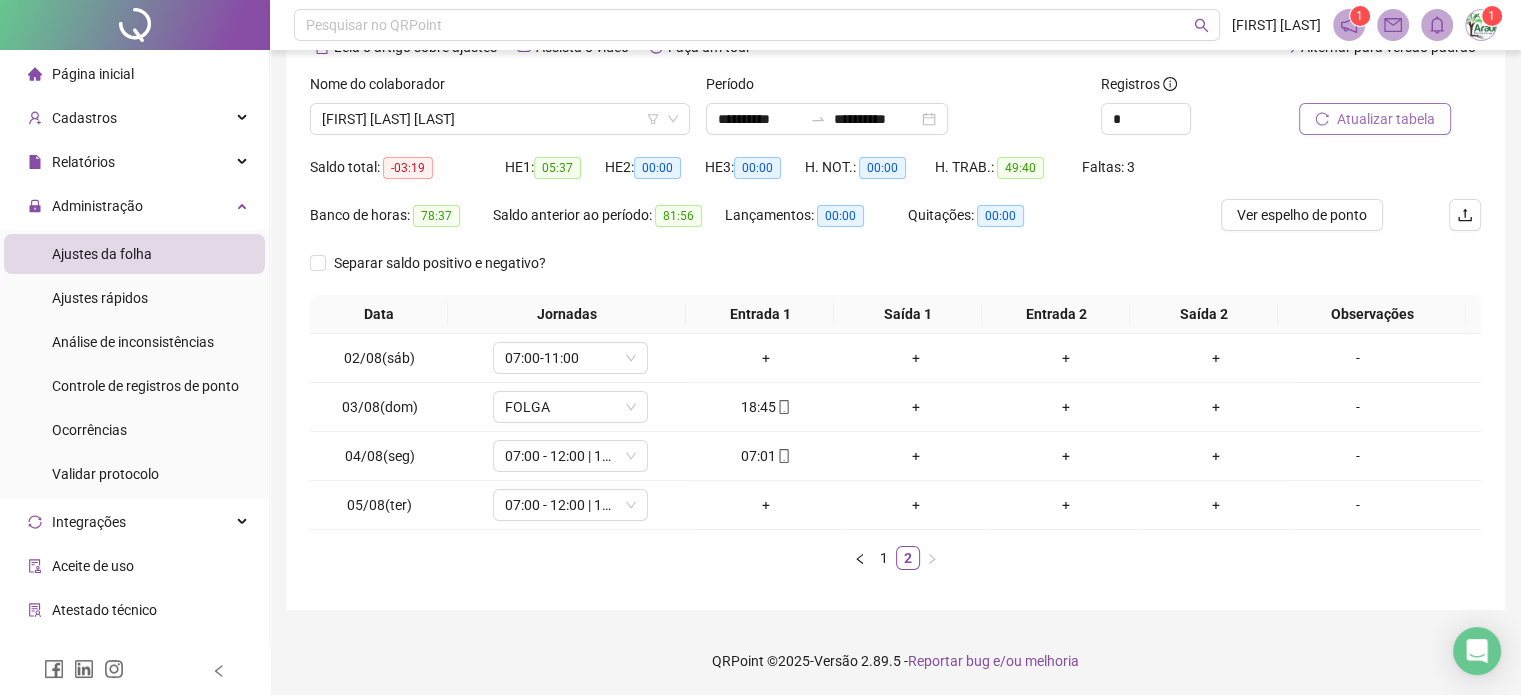 click on "Atualizar tabela" at bounding box center (1386, 119) 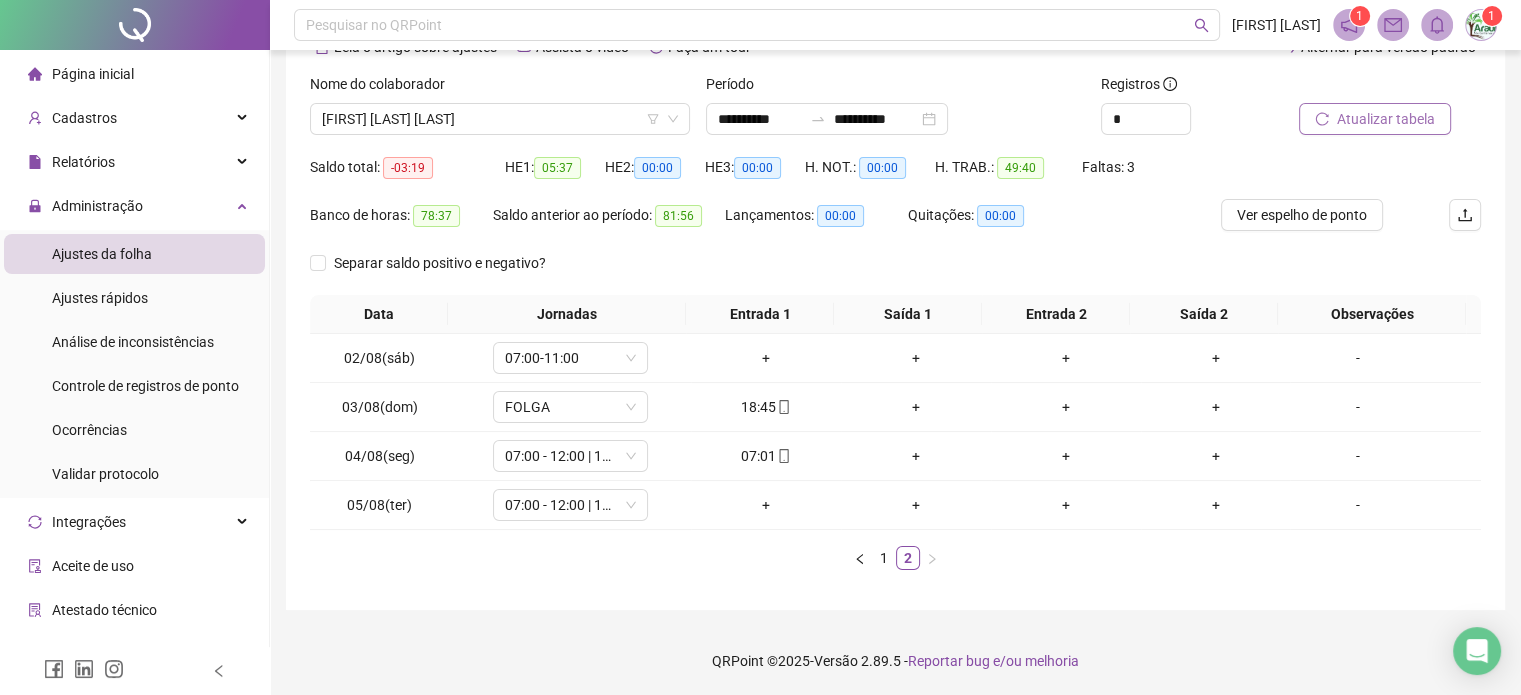 click on "Atualizar tabela" at bounding box center (1386, 119) 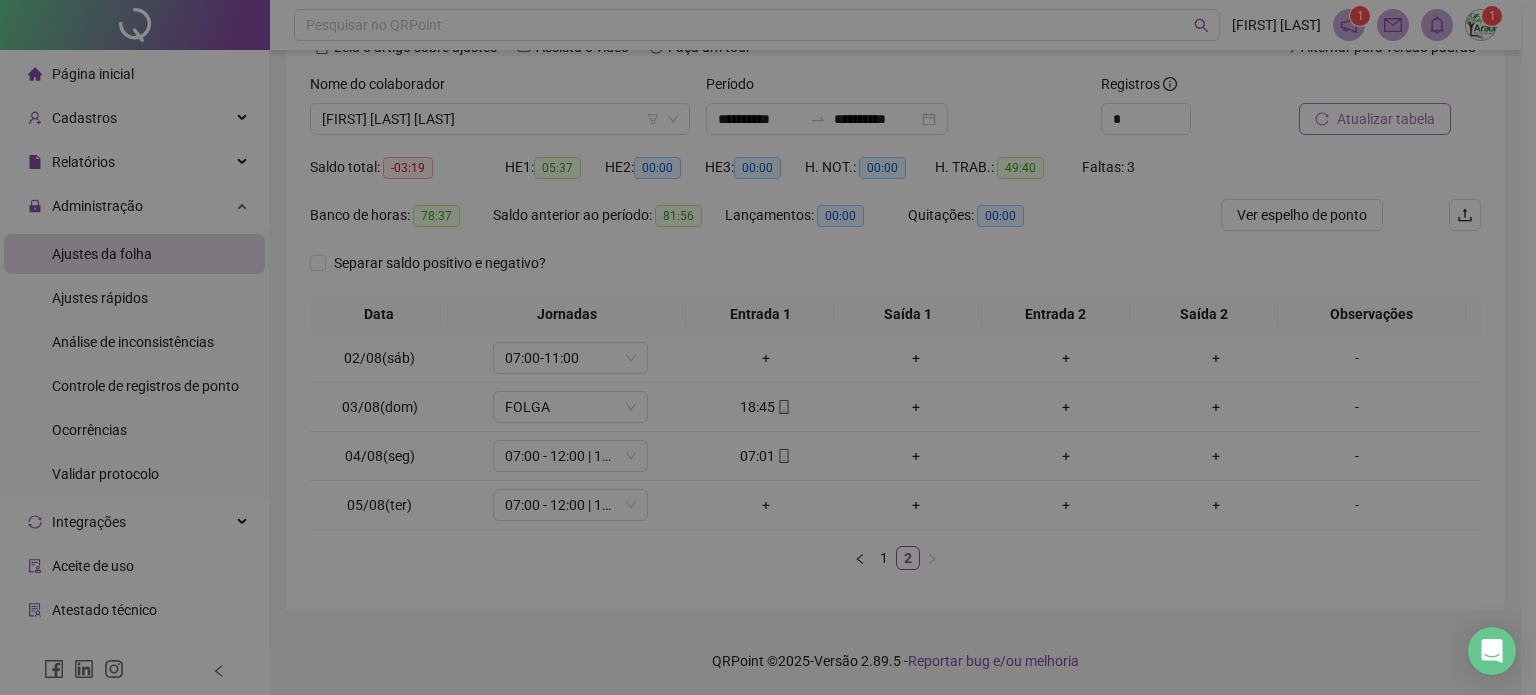 click on "Atualizando tabela Atualizando e reorganizando os registros... OK" at bounding box center [768, 347] 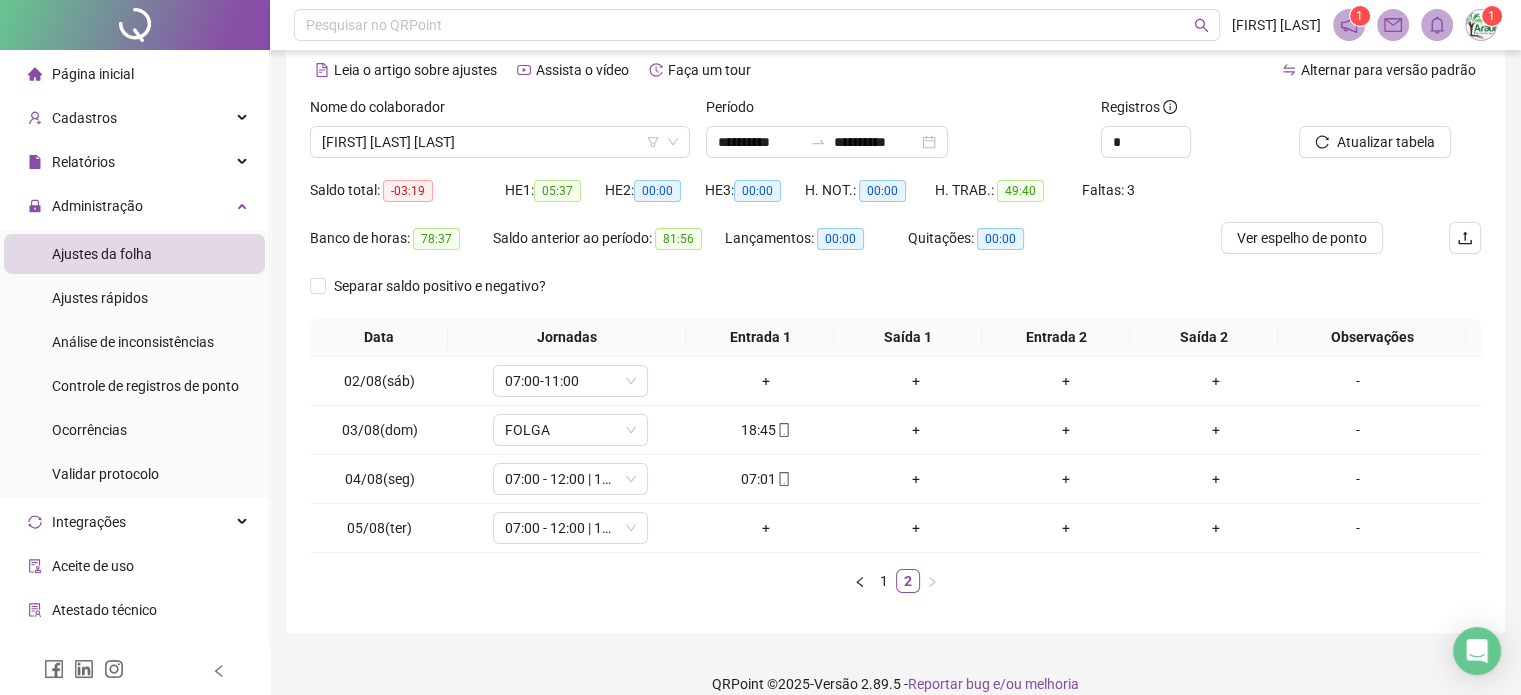 scroll, scrollTop: 71, scrollLeft: 0, axis: vertical 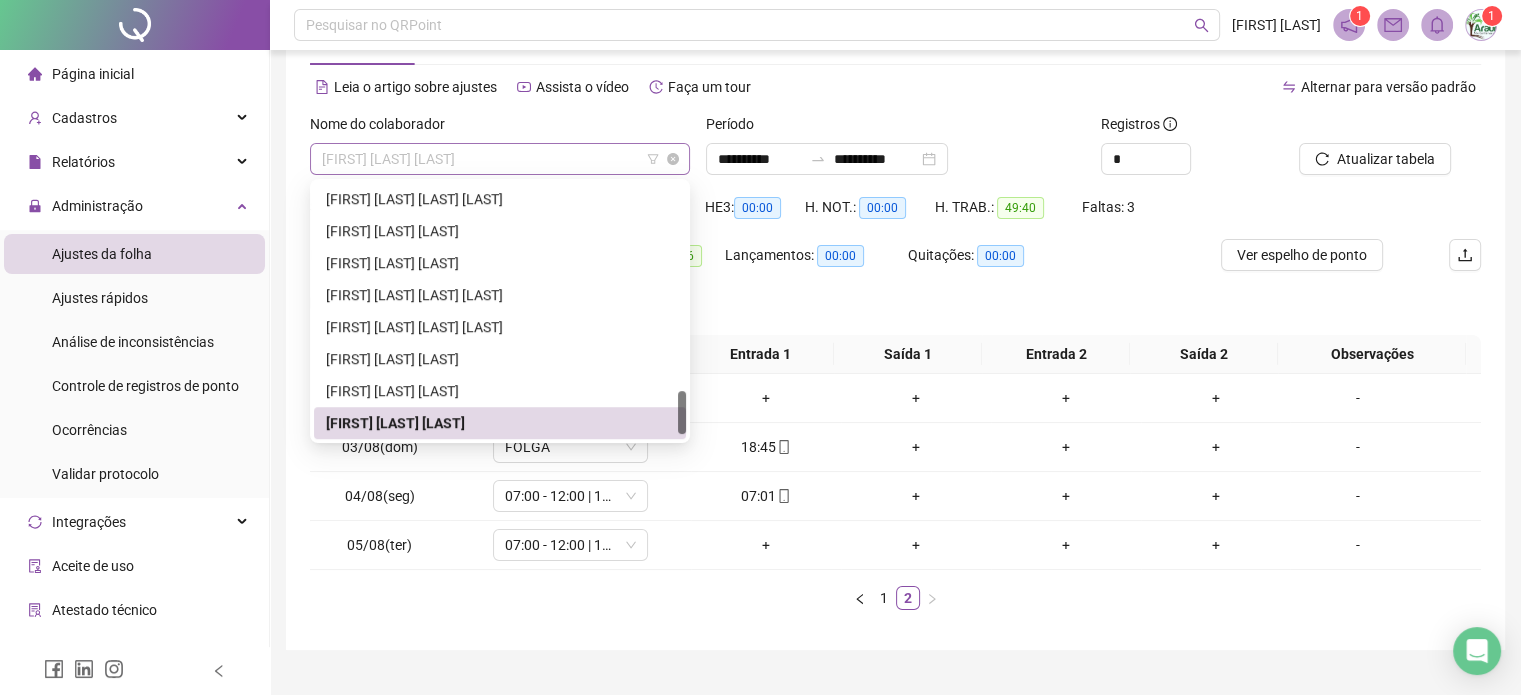 click on "[FIRST] [LAST] [LAST]" at bounding box center [500, 159] 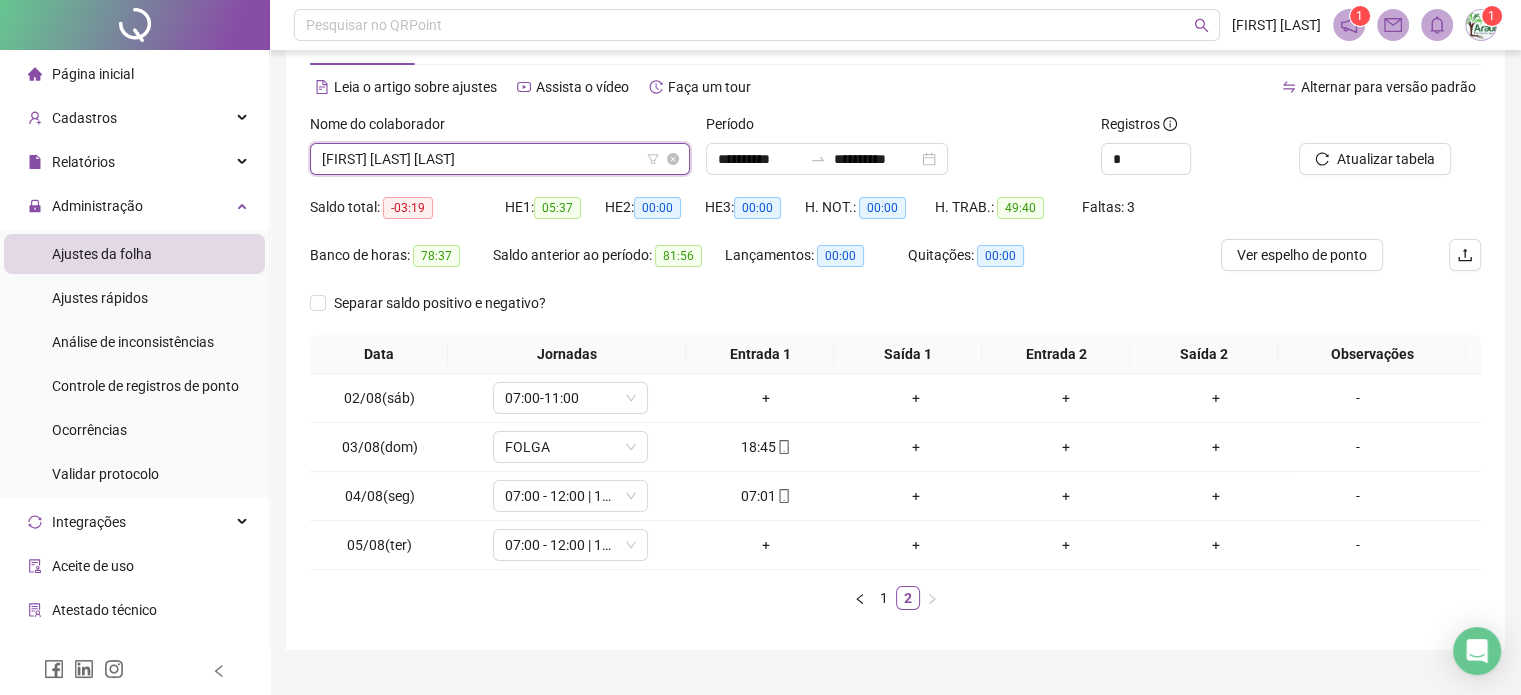 click on "[FIRST] [LAST] [LAST]" at bounding box center [500, 159] 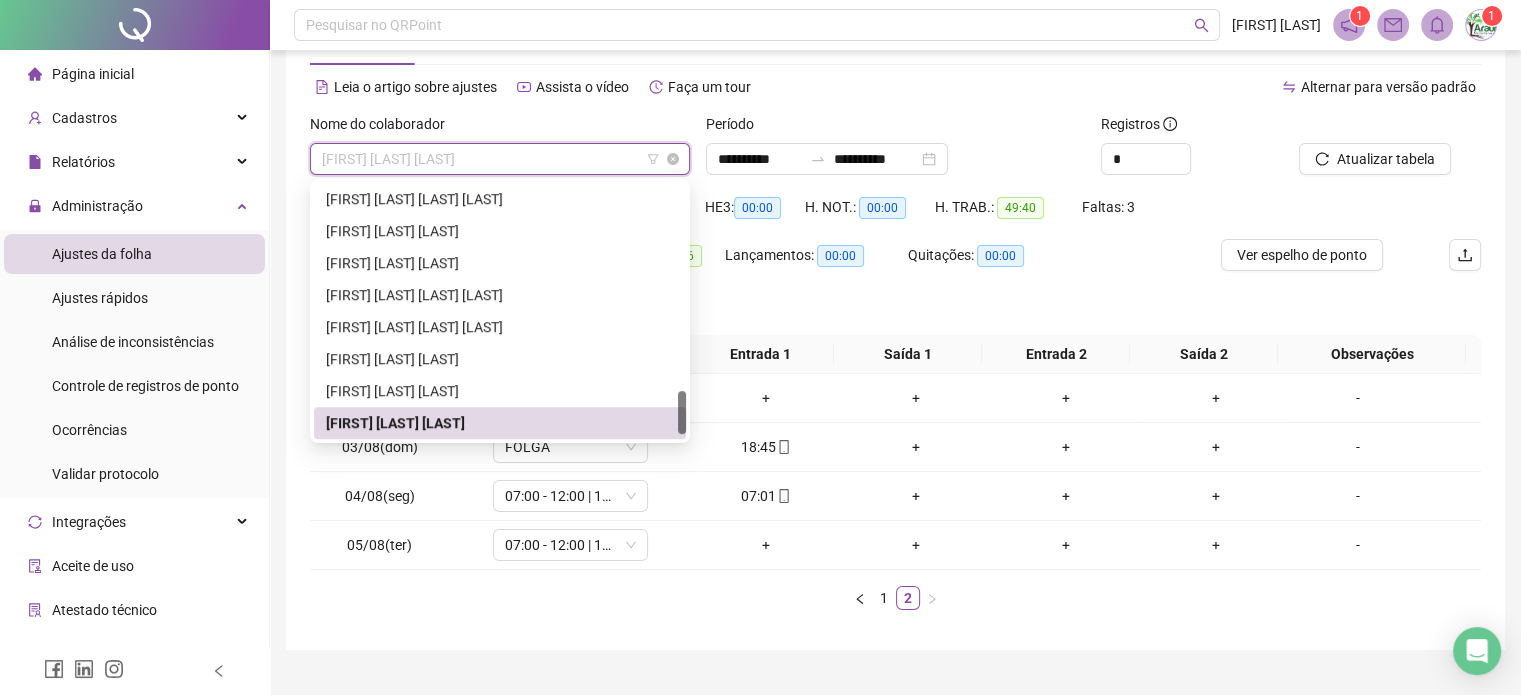 click on "[FIRST] [LAST] [LAST]" at bounding box center (500, 159) 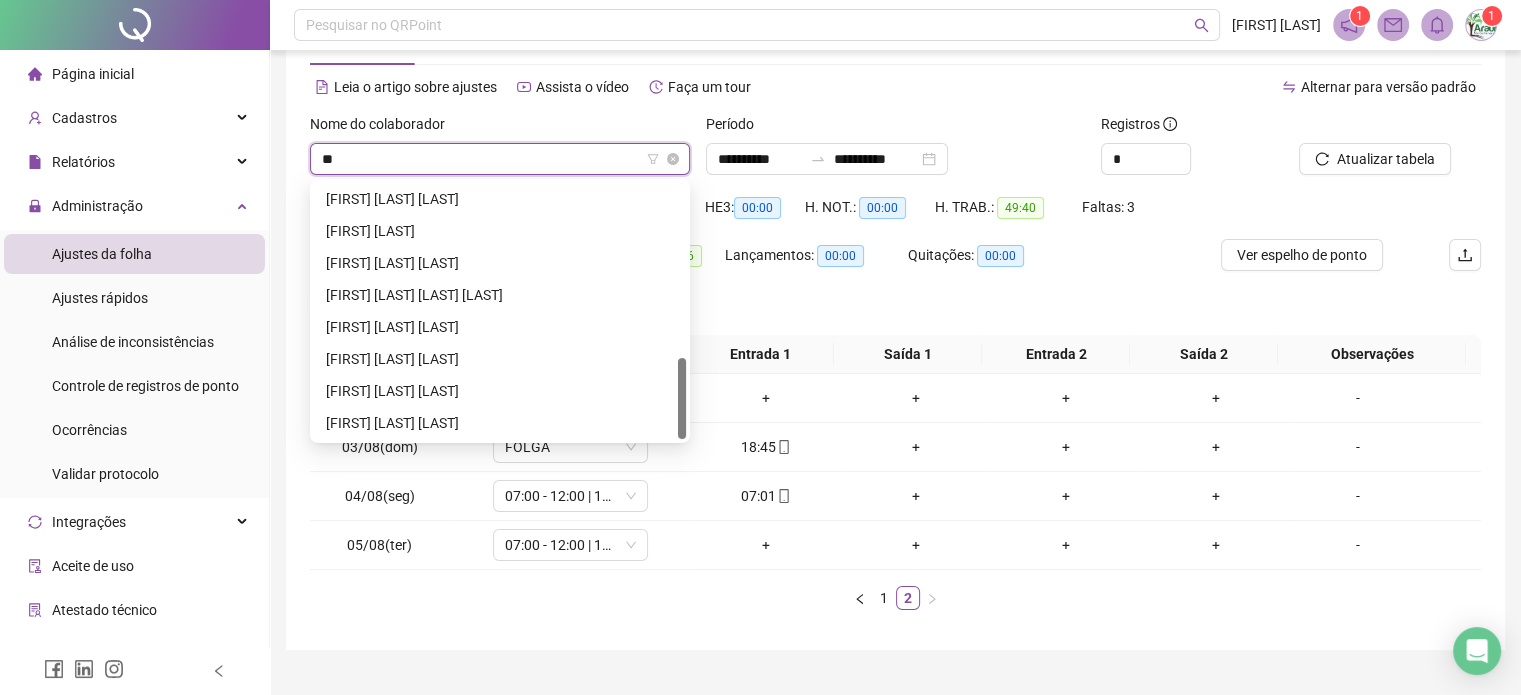 scroll, scrollTop: 0, scrollLeft: 0, axis: both 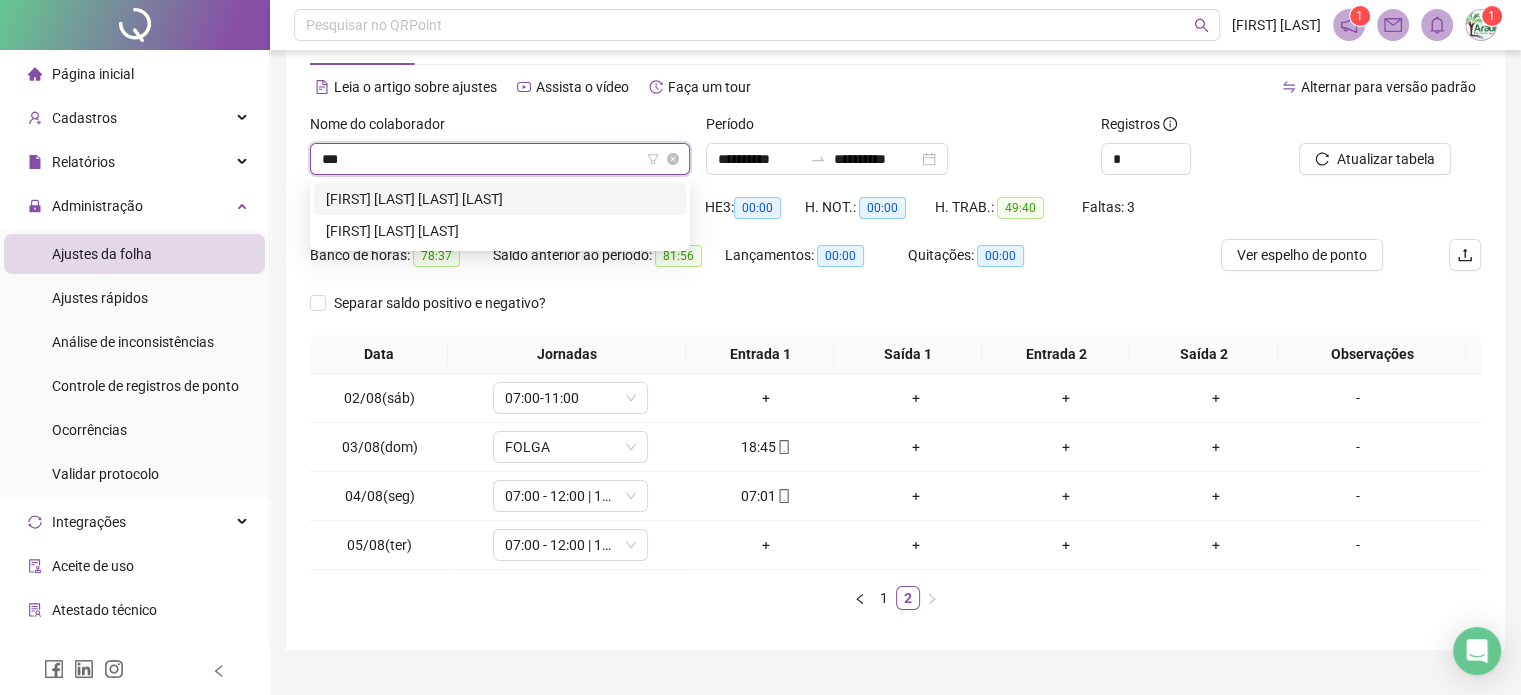 type on "**" 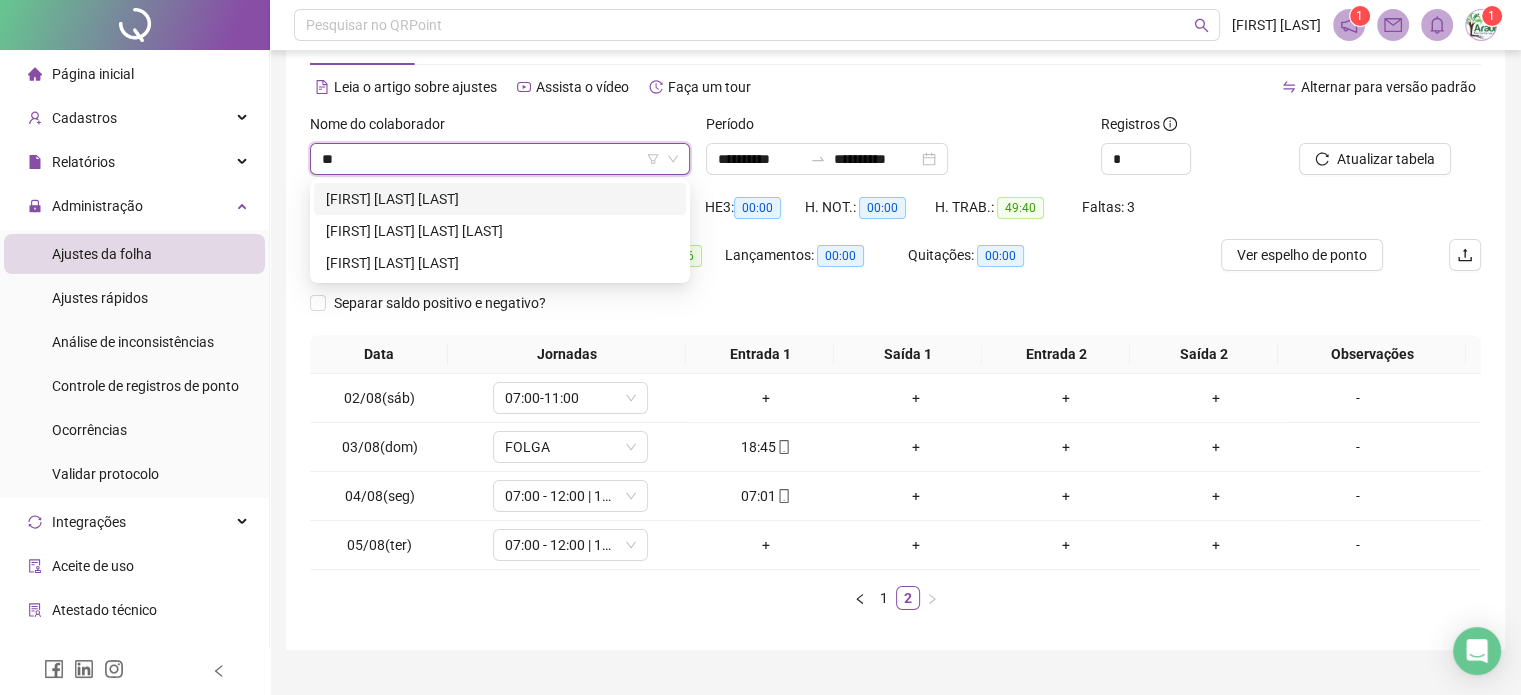 click on "[FIRST] [LAST] [LAST]" at bounding box center (500, 199) 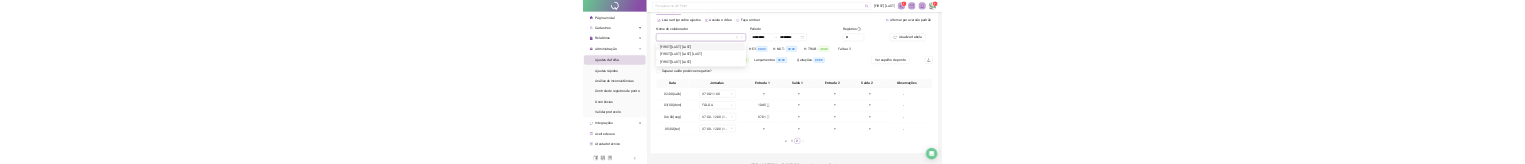 scroll, scrollTop: 25, scrollLeft: 0, axis: vertical 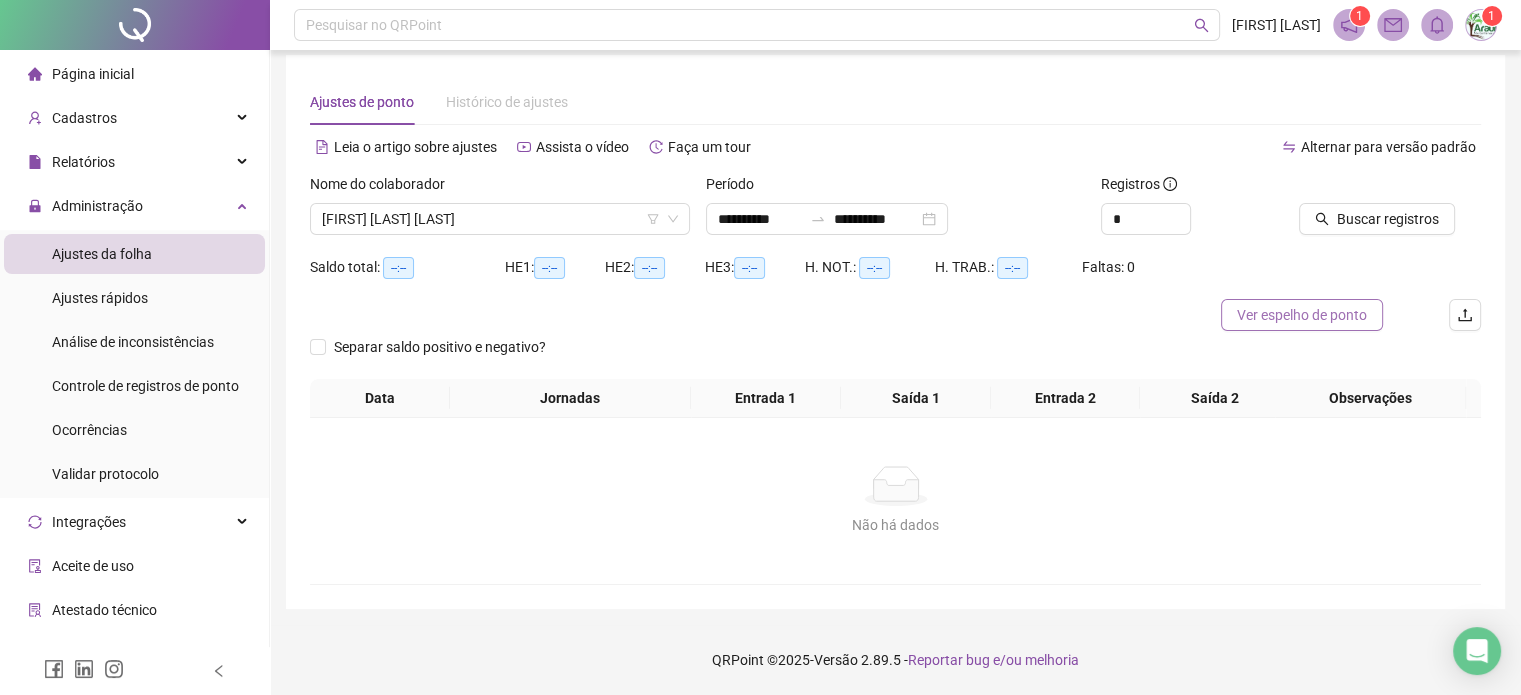 click on "Ver espelho de ponto" at bounding box center [1302, 315] 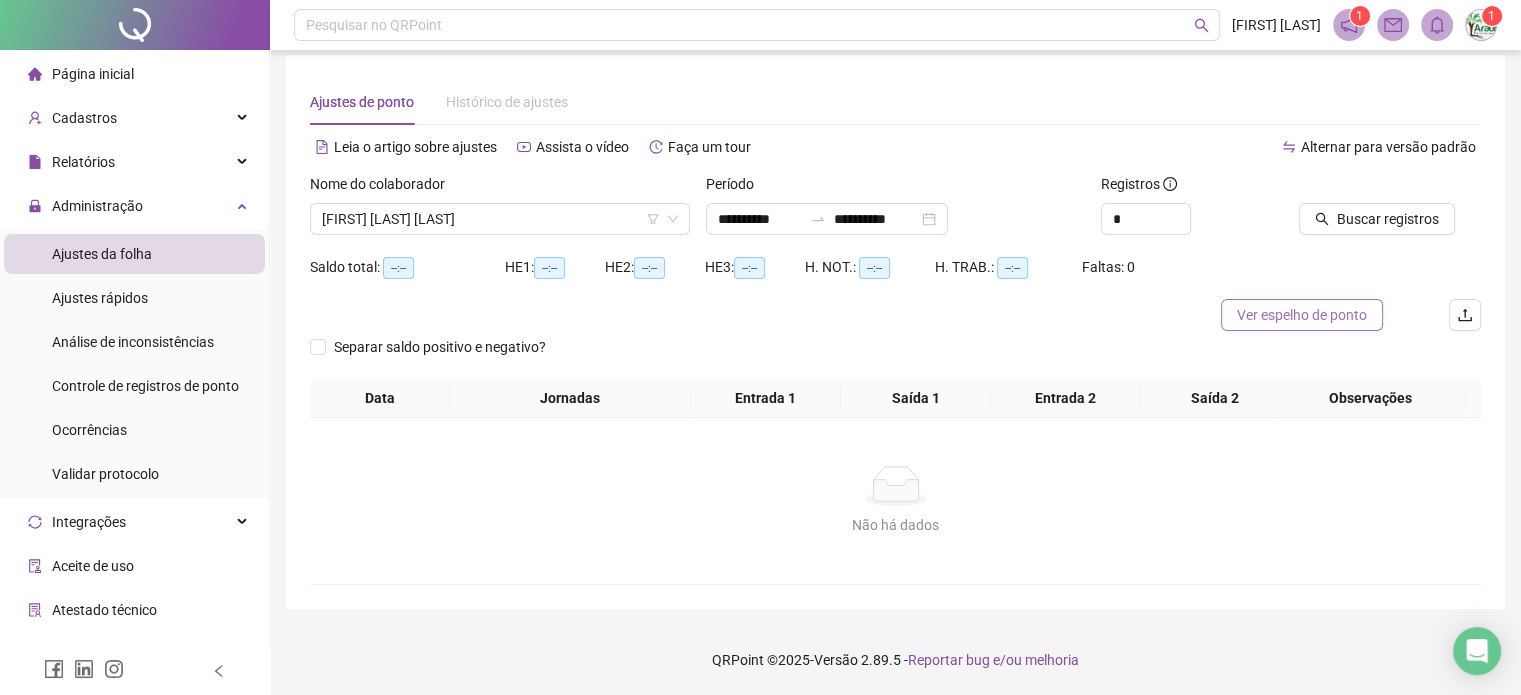 click on "Ver espelho de ponto" at bounding box center (1302, 315) 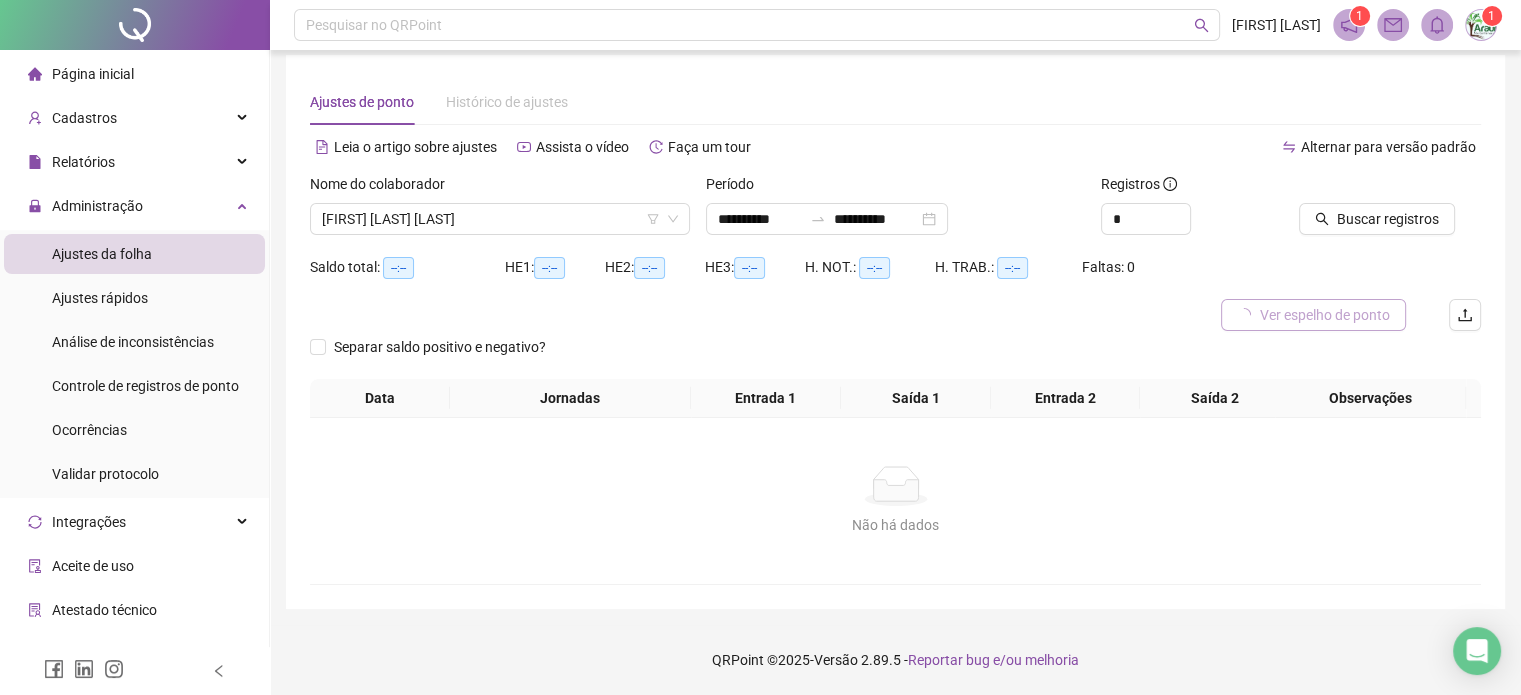 click on "Ver espelho de ponto" at bounding box center (1325, 315) 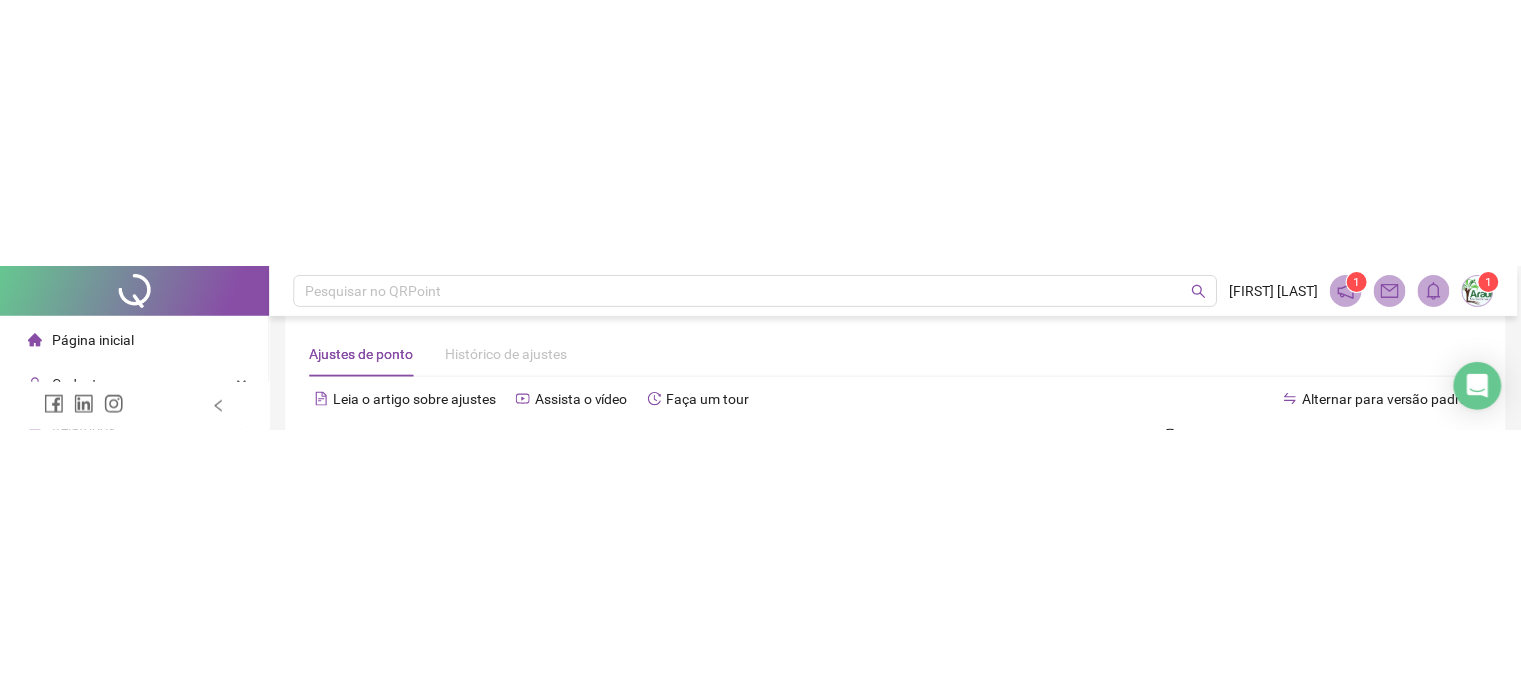 scroll, scrollTop: 10, scrollLeft: 0, axis: vertical 